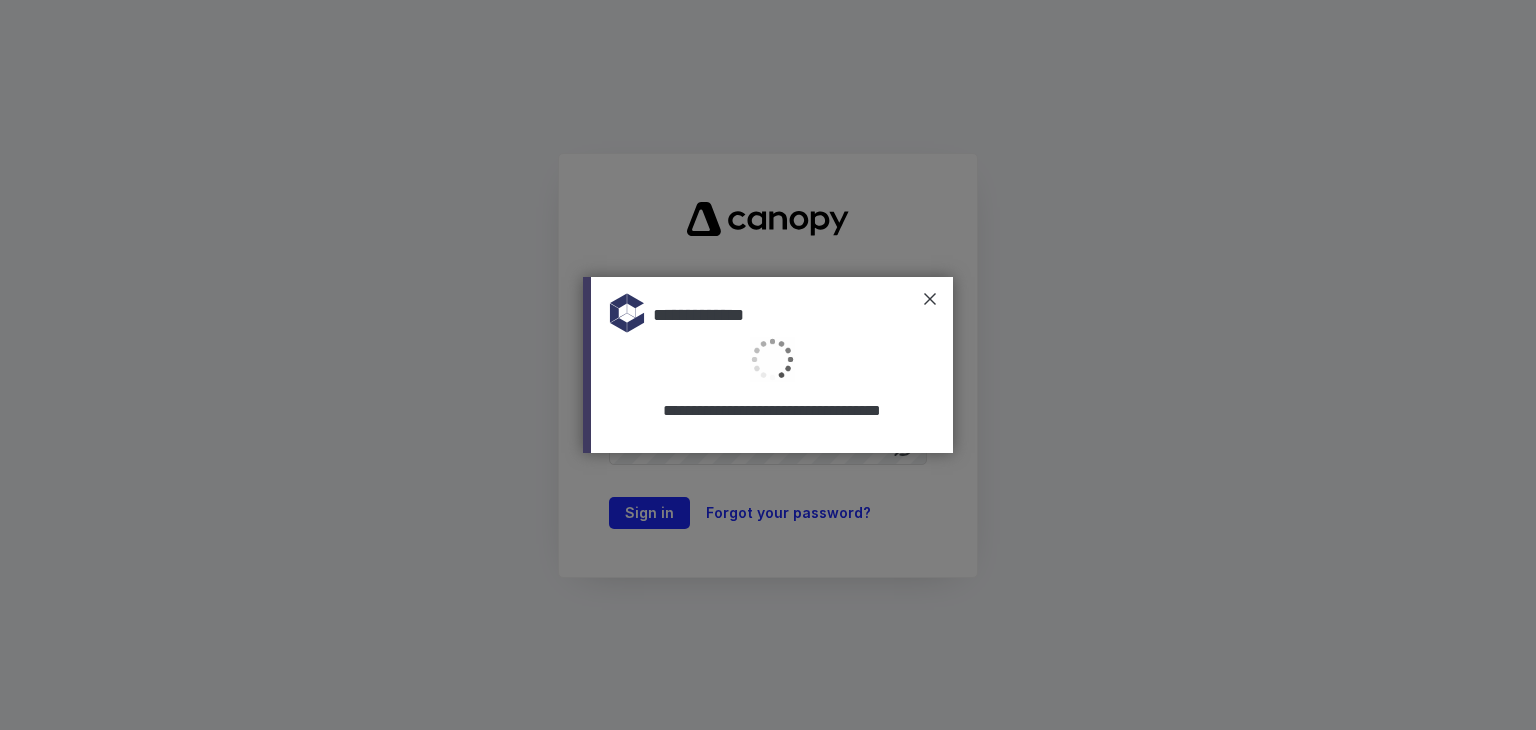type on "**********" 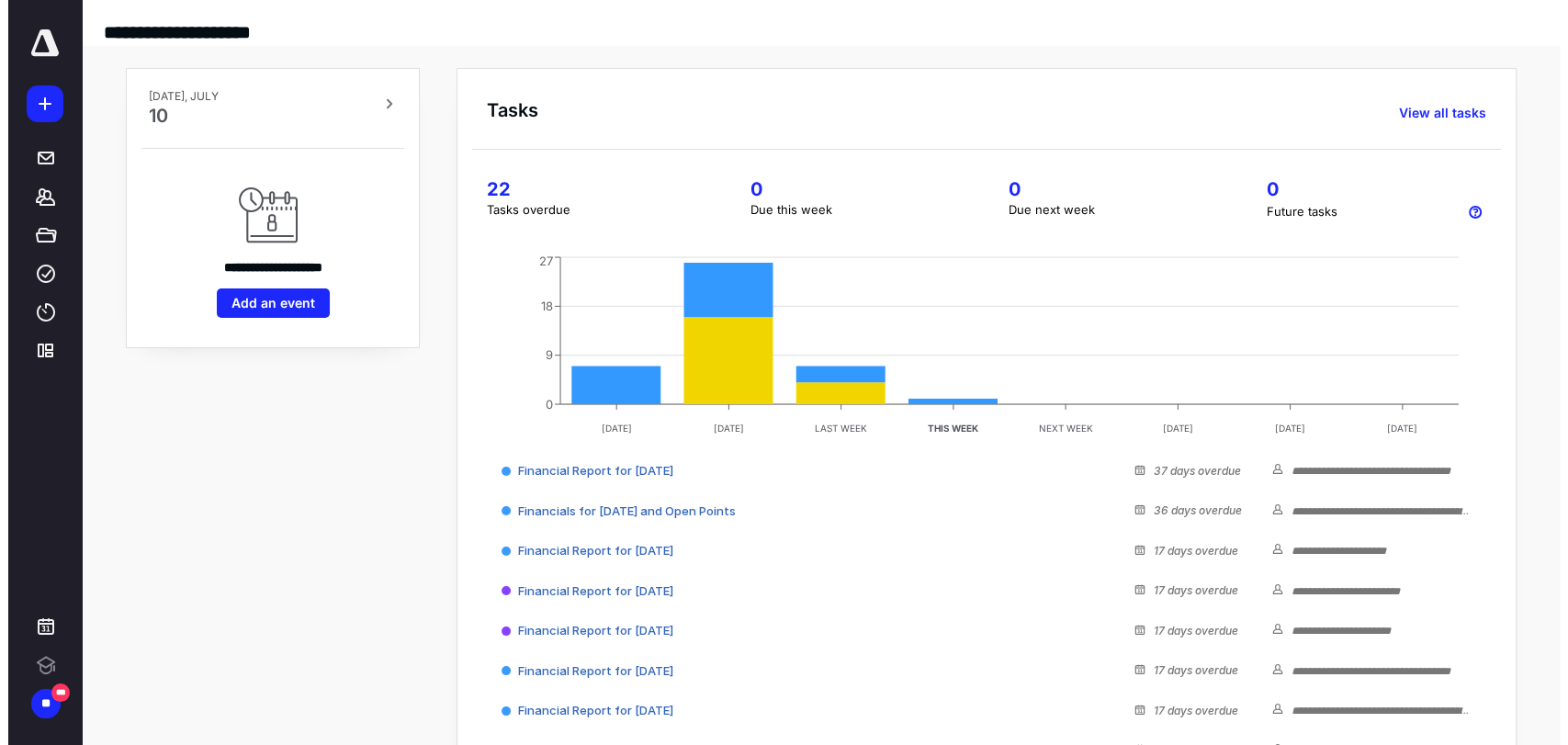 scroll, scrollTop: 0, scrollLeft: 0, axis: both 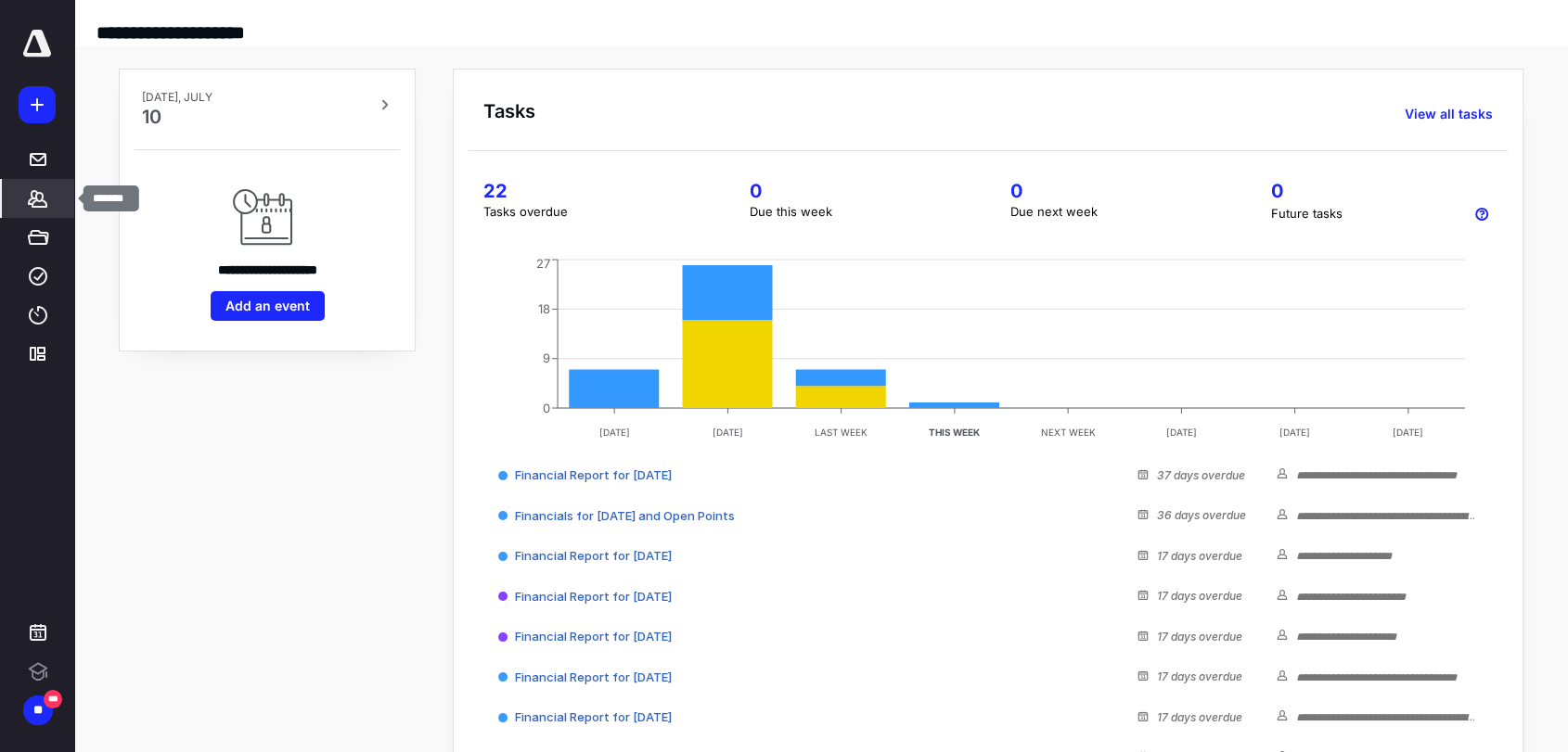 click 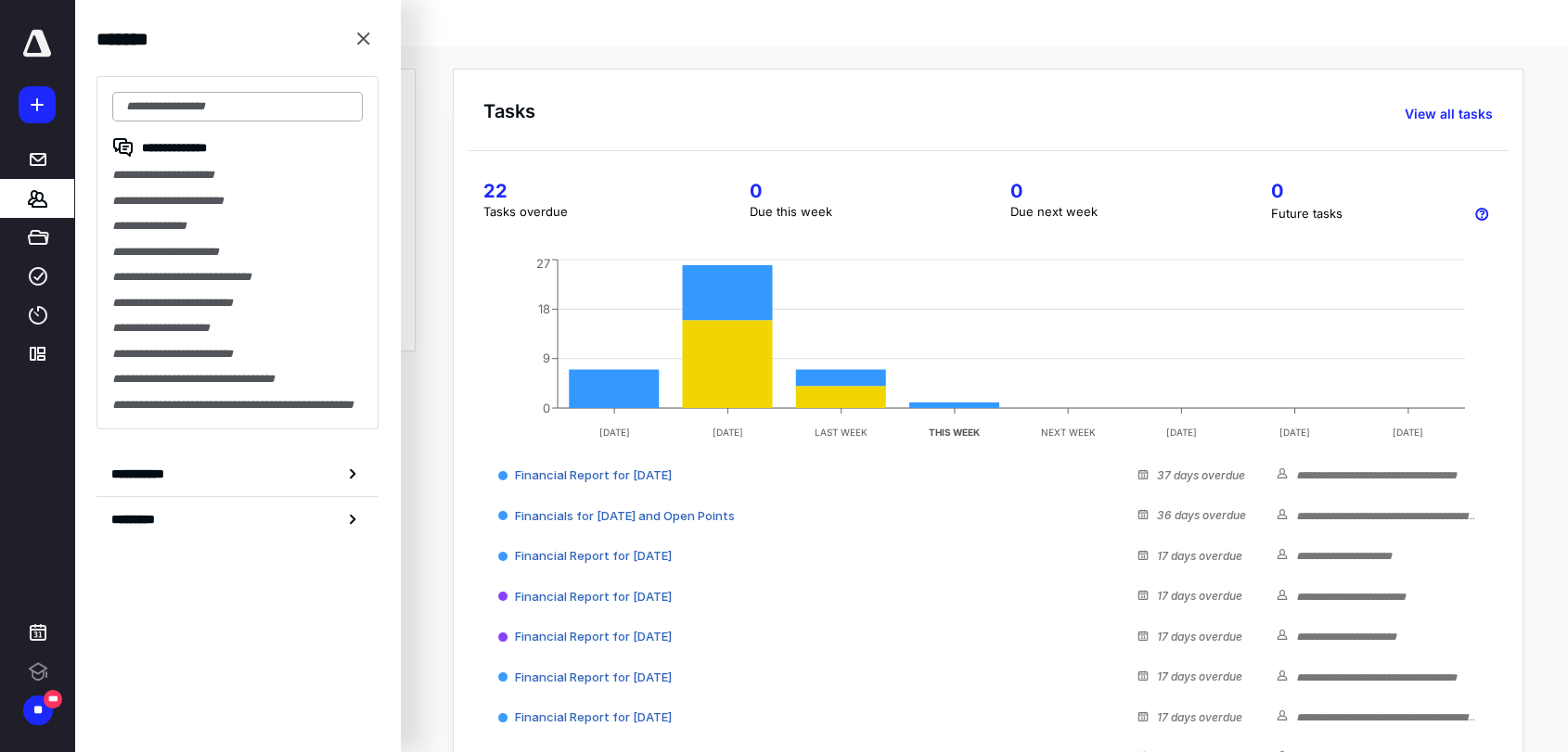 click at bounding box center (238, 107) 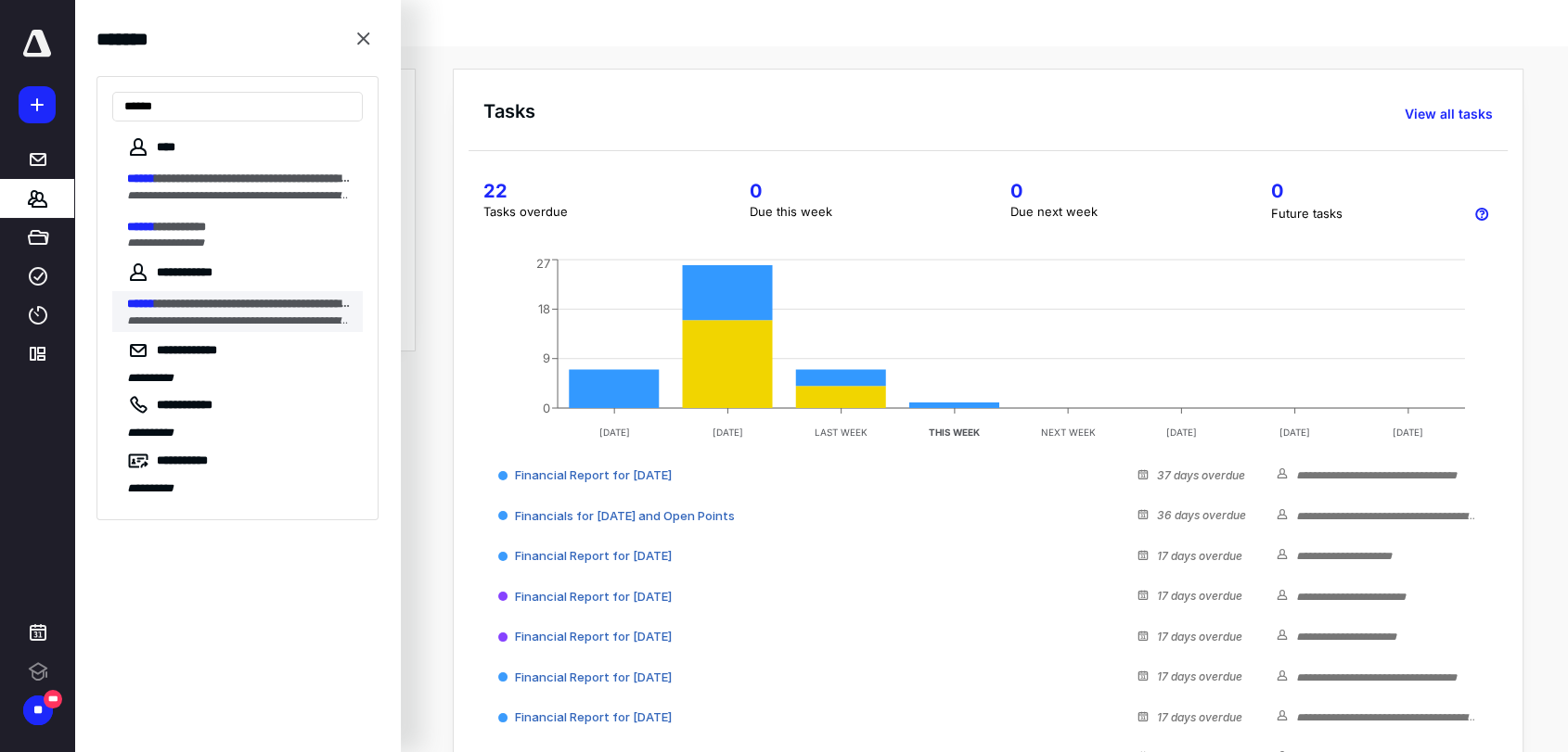 type on "******" 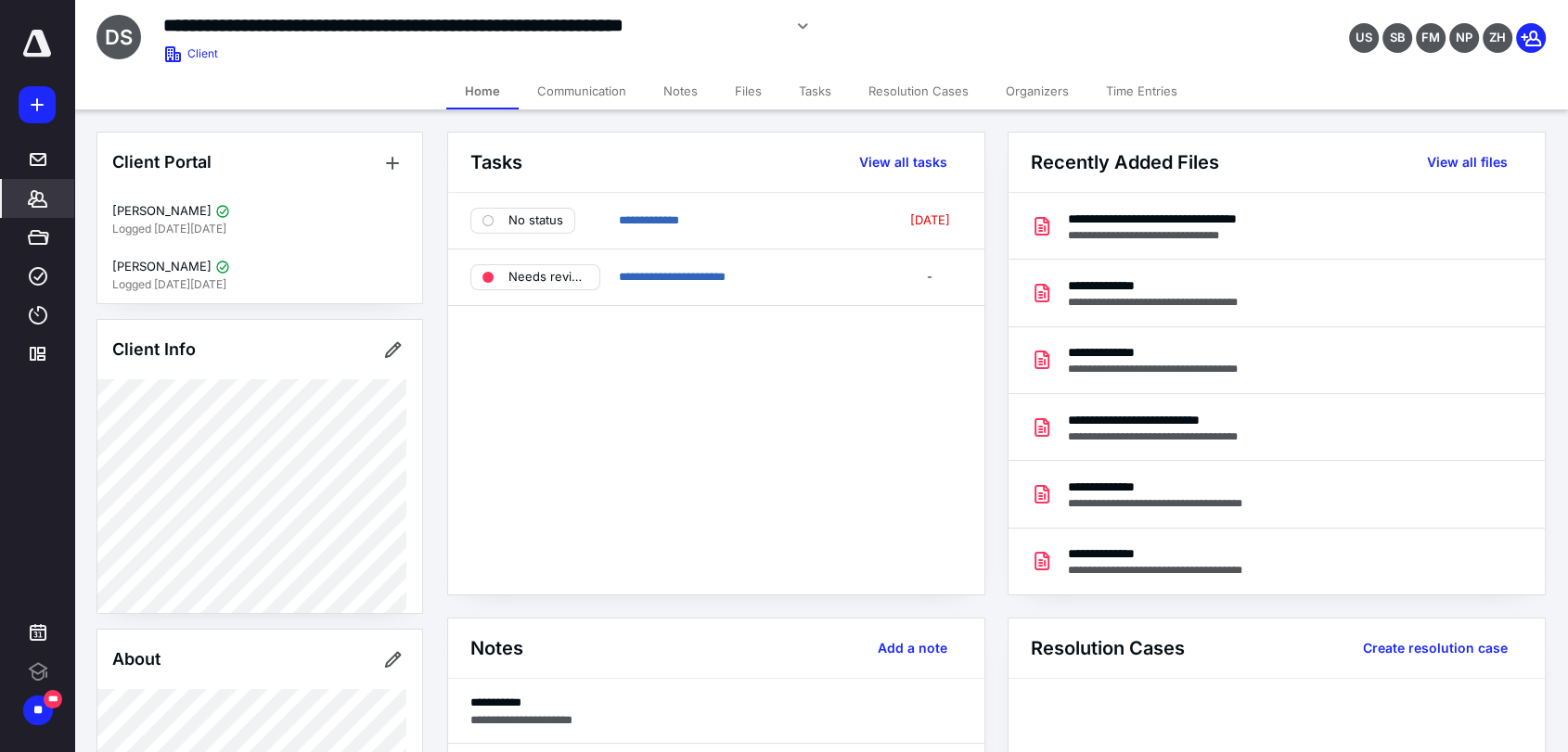 click on "Files" at bounding box center (748, 91) 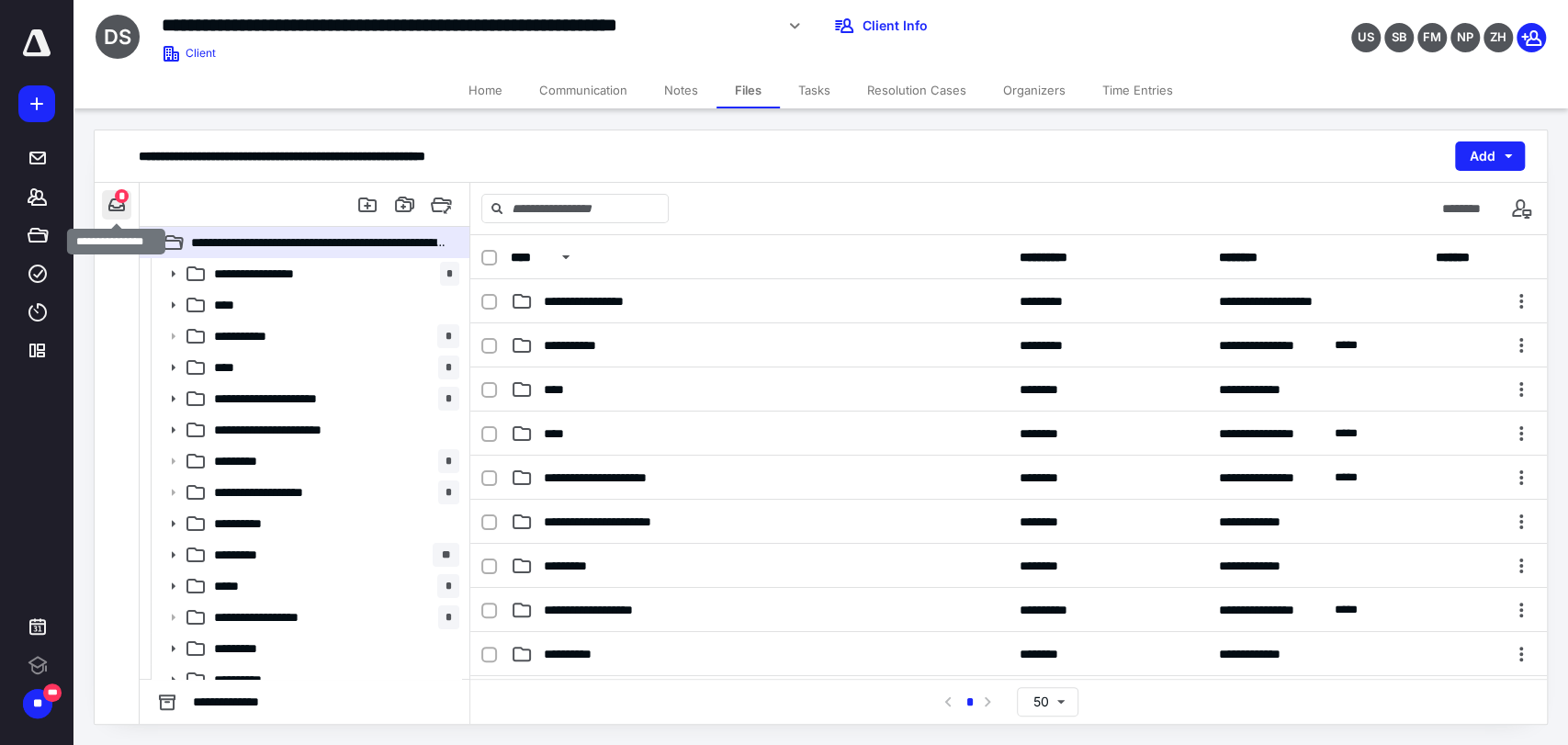 click at bounding box center (117, 205) 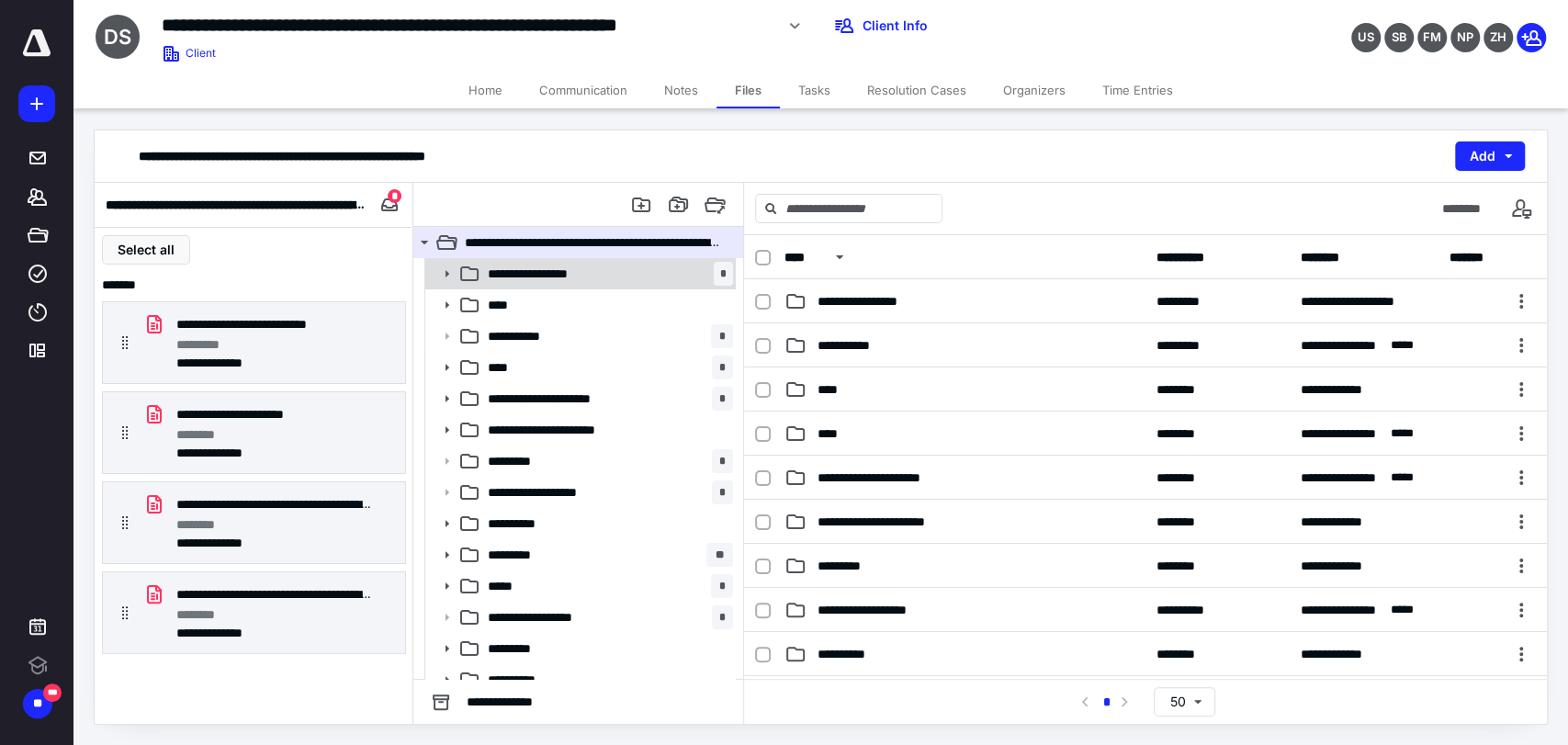 click 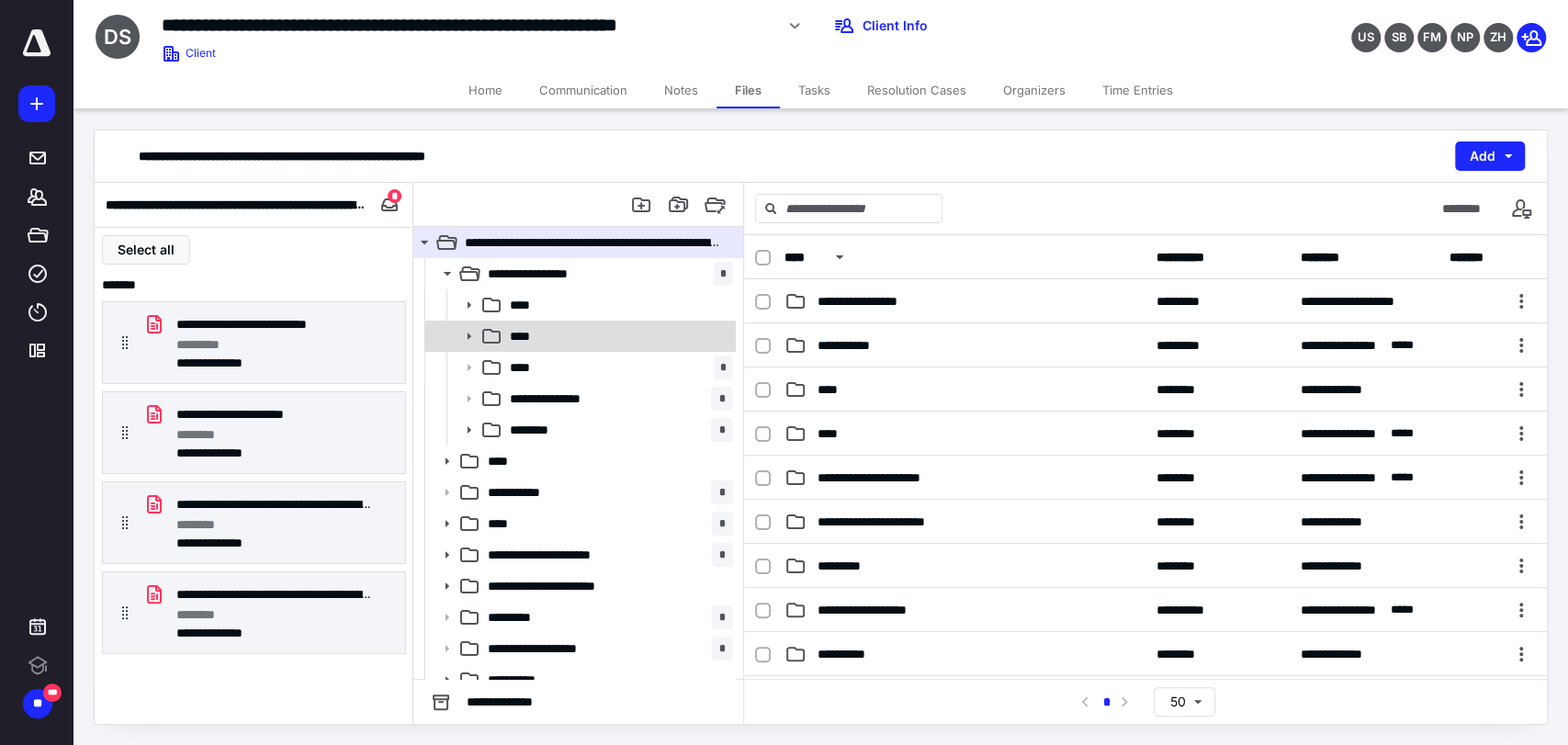 click 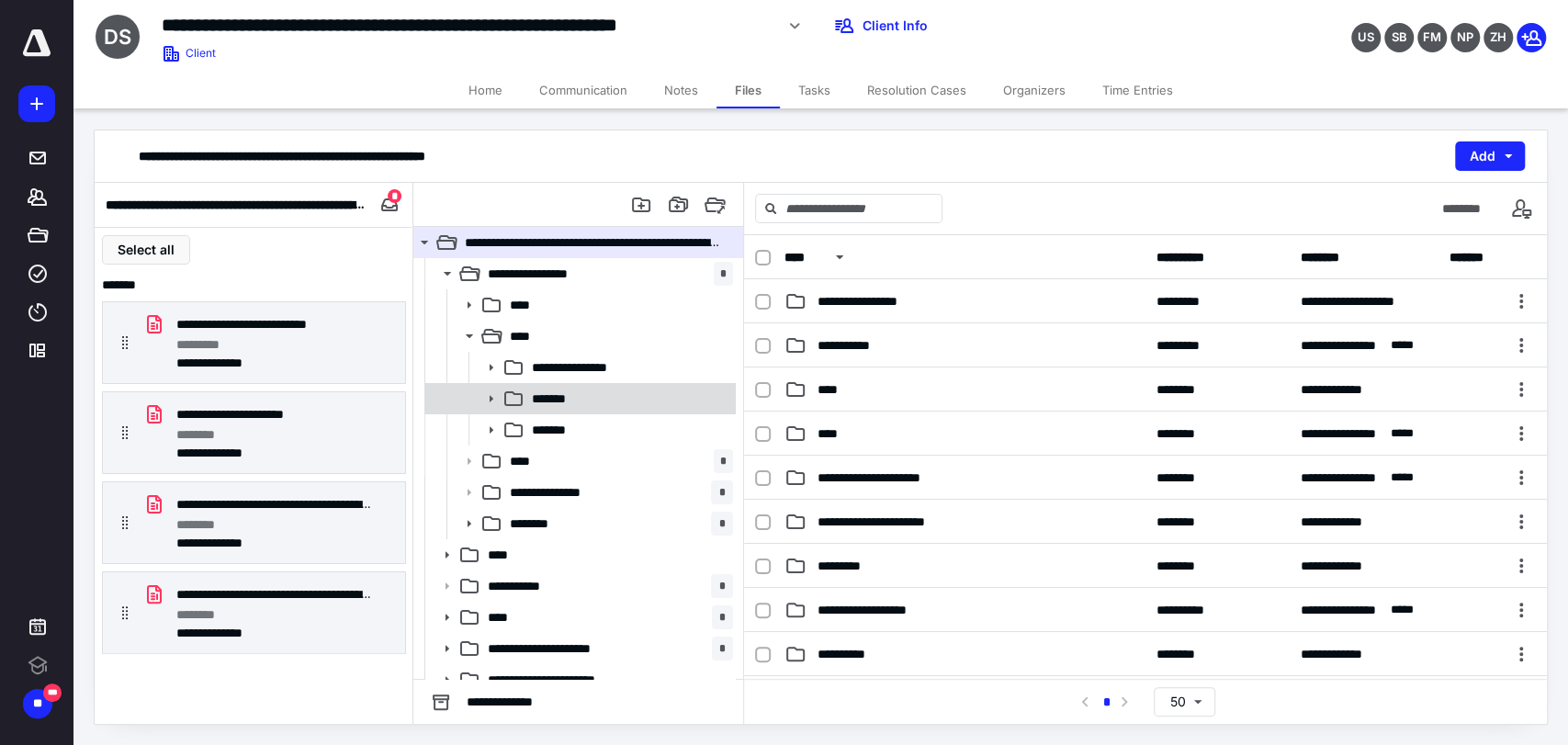 click 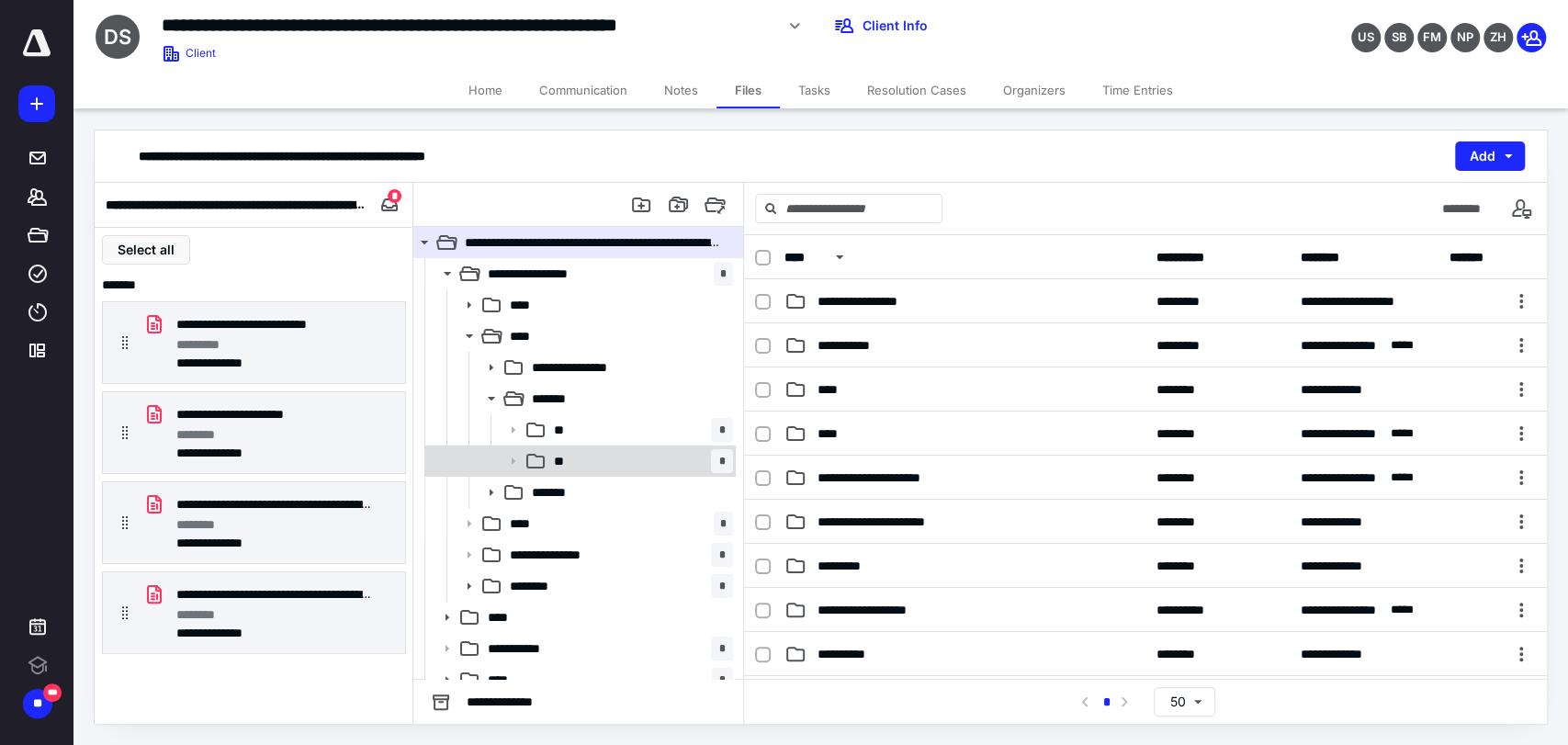 click 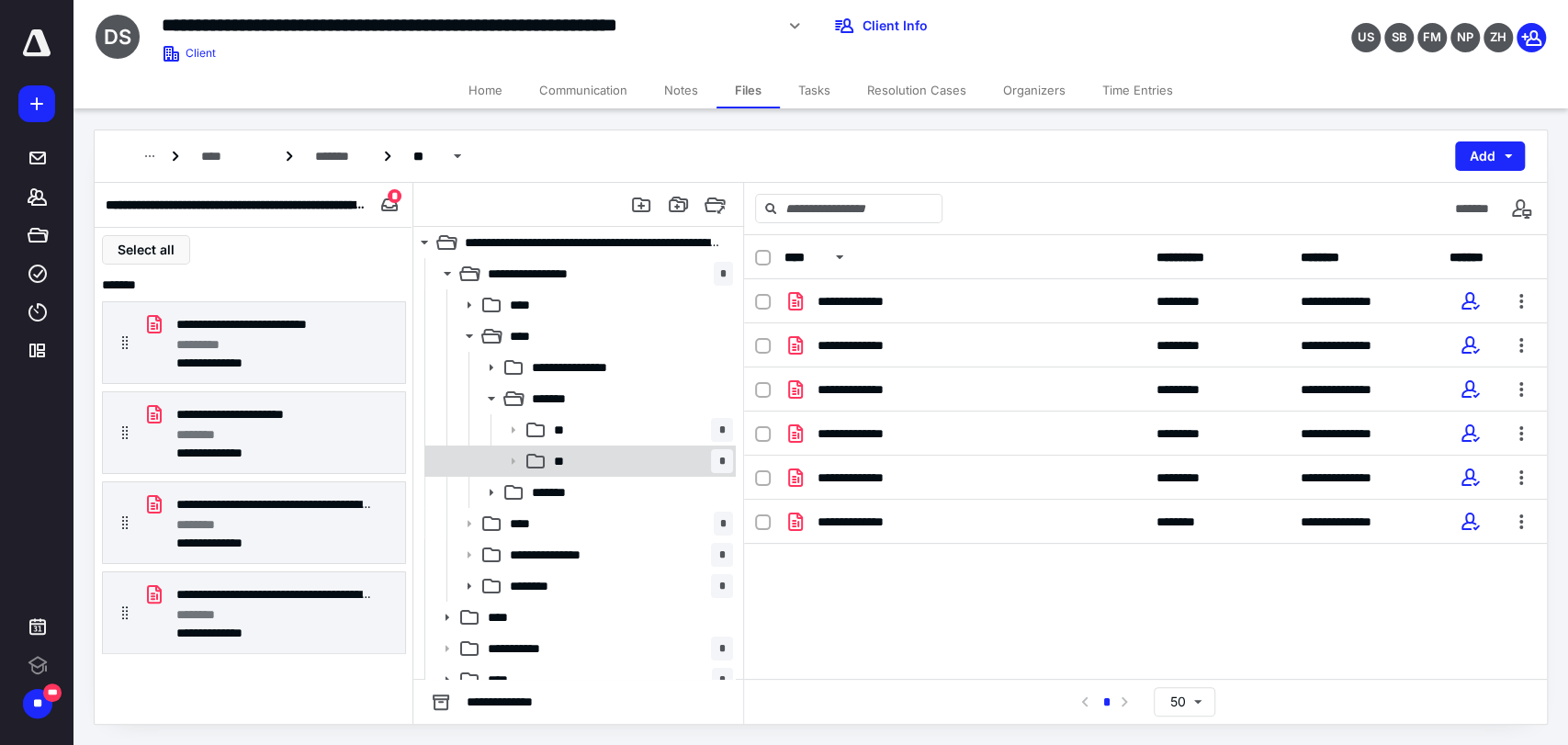 click 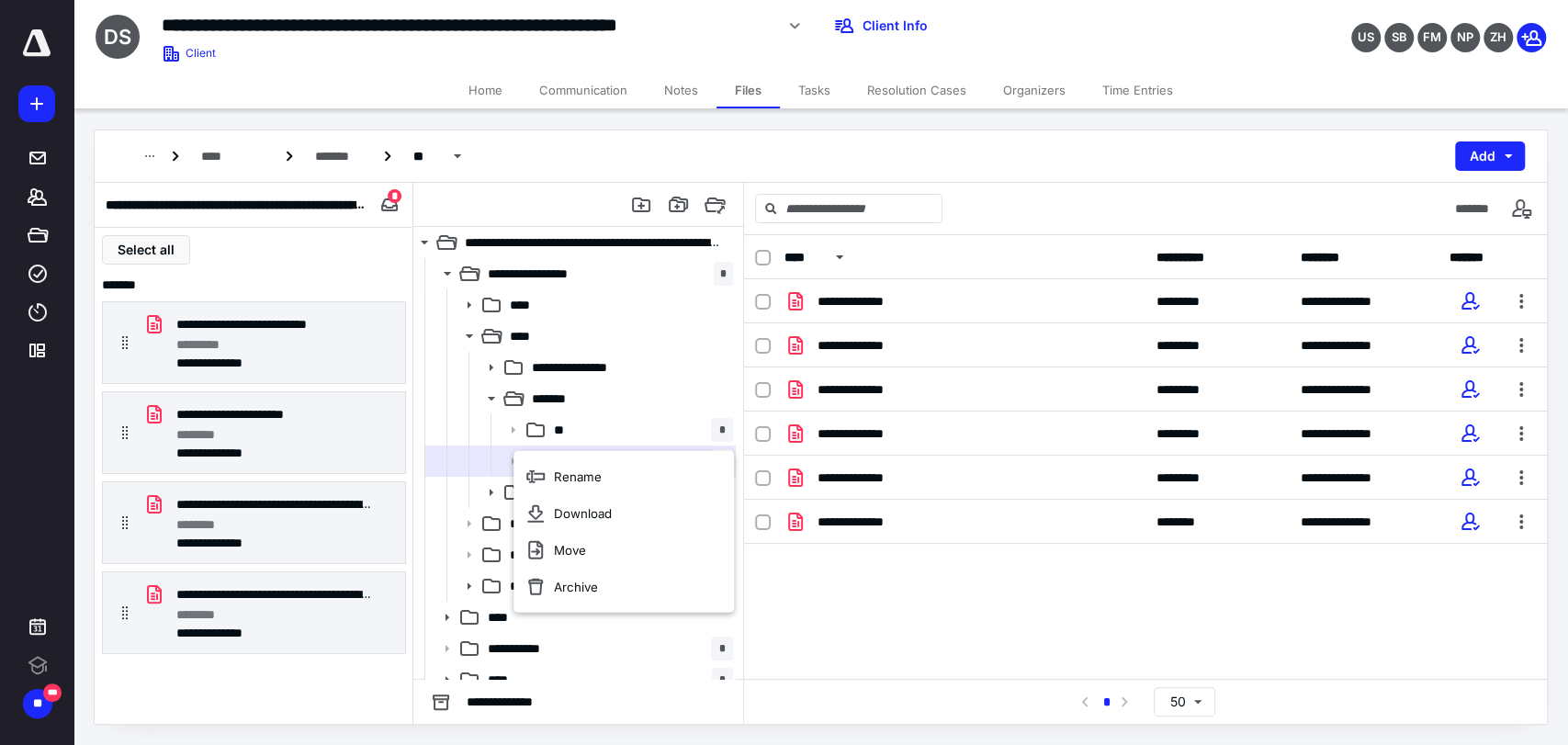 click on "**********" at bounding box center (1145, 457) 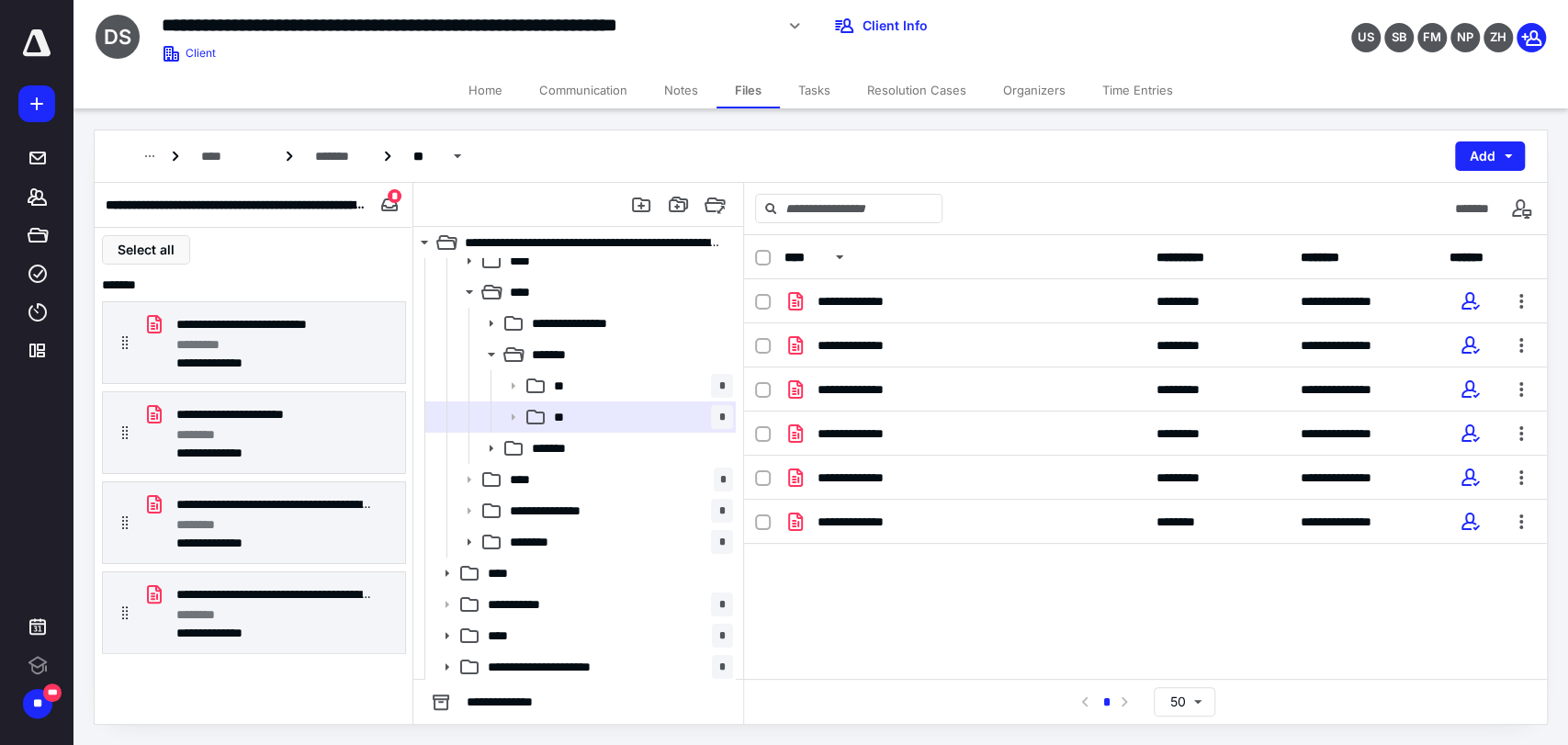 scroll, scrollTop: 51, scrollLeft: 0, axis: vertical 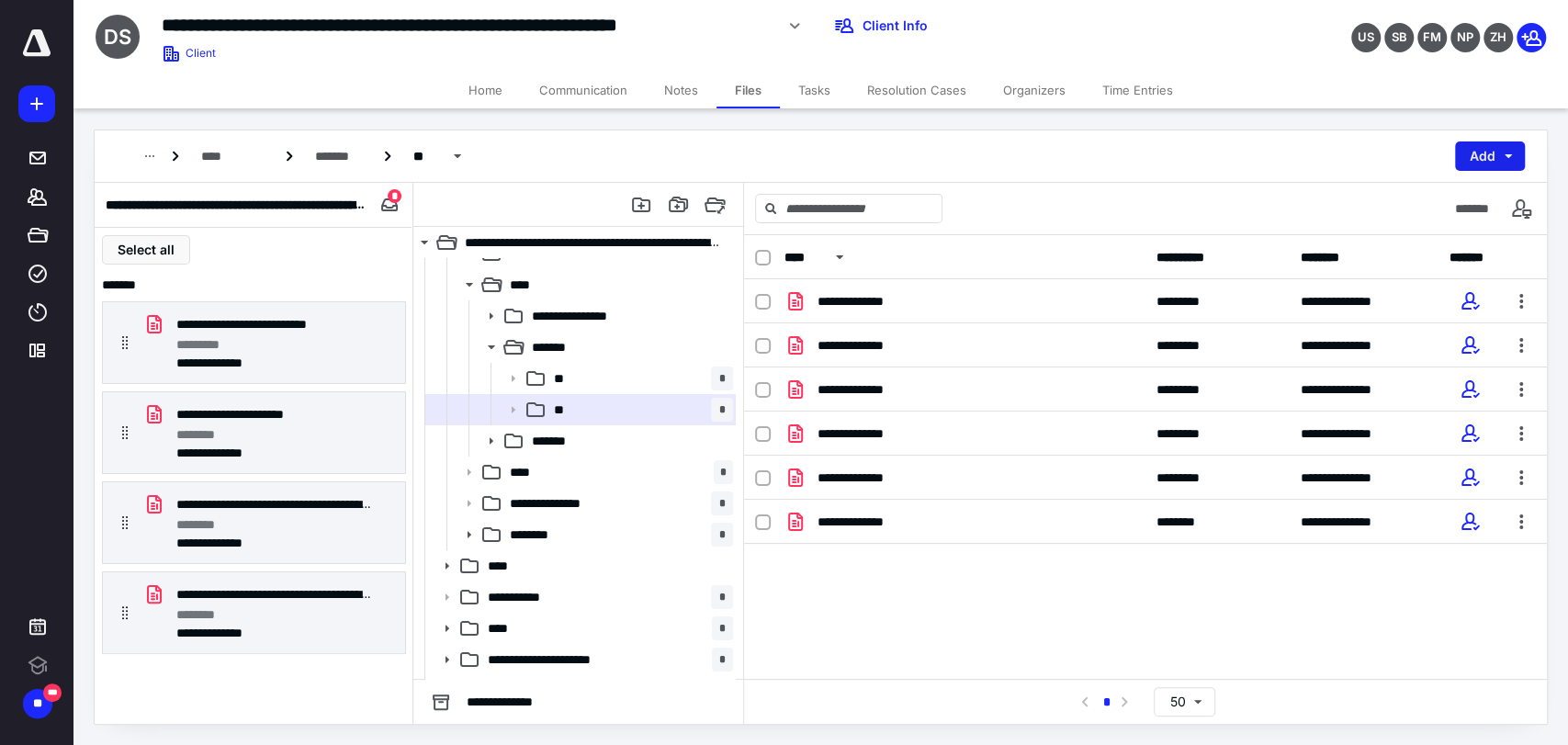 click on "Add" at bounding box center [1490, 156] 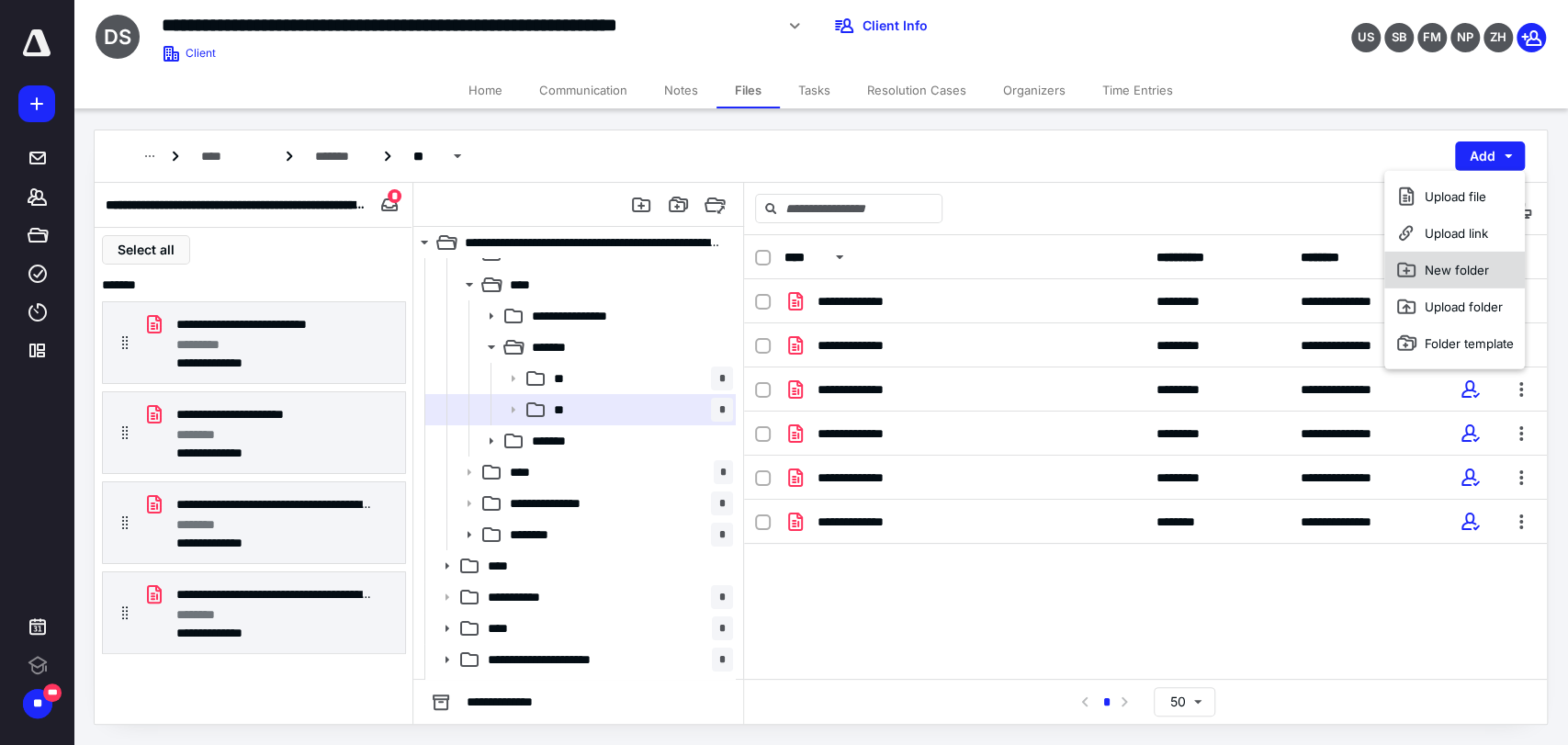 click 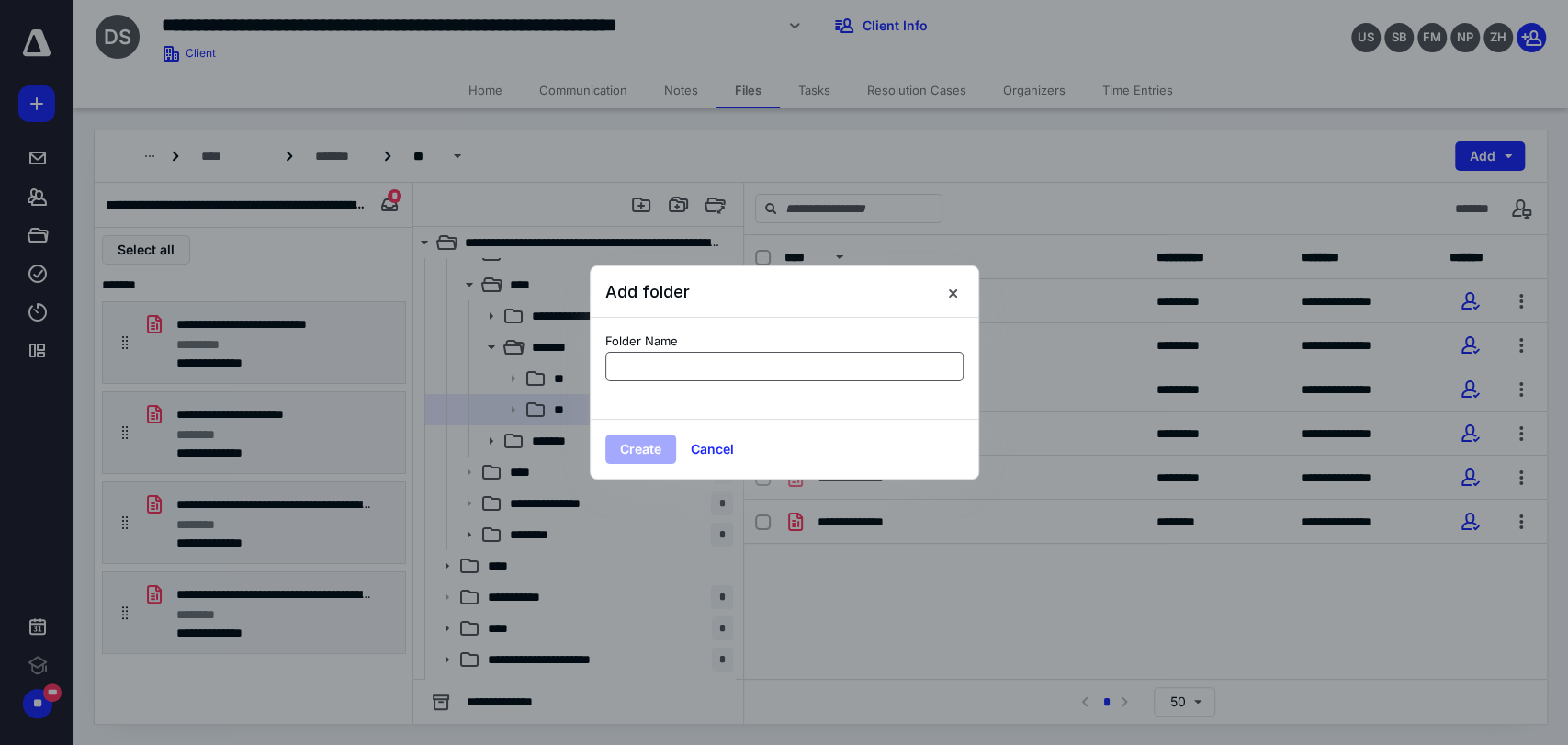 click at bounding box center (784, 367) 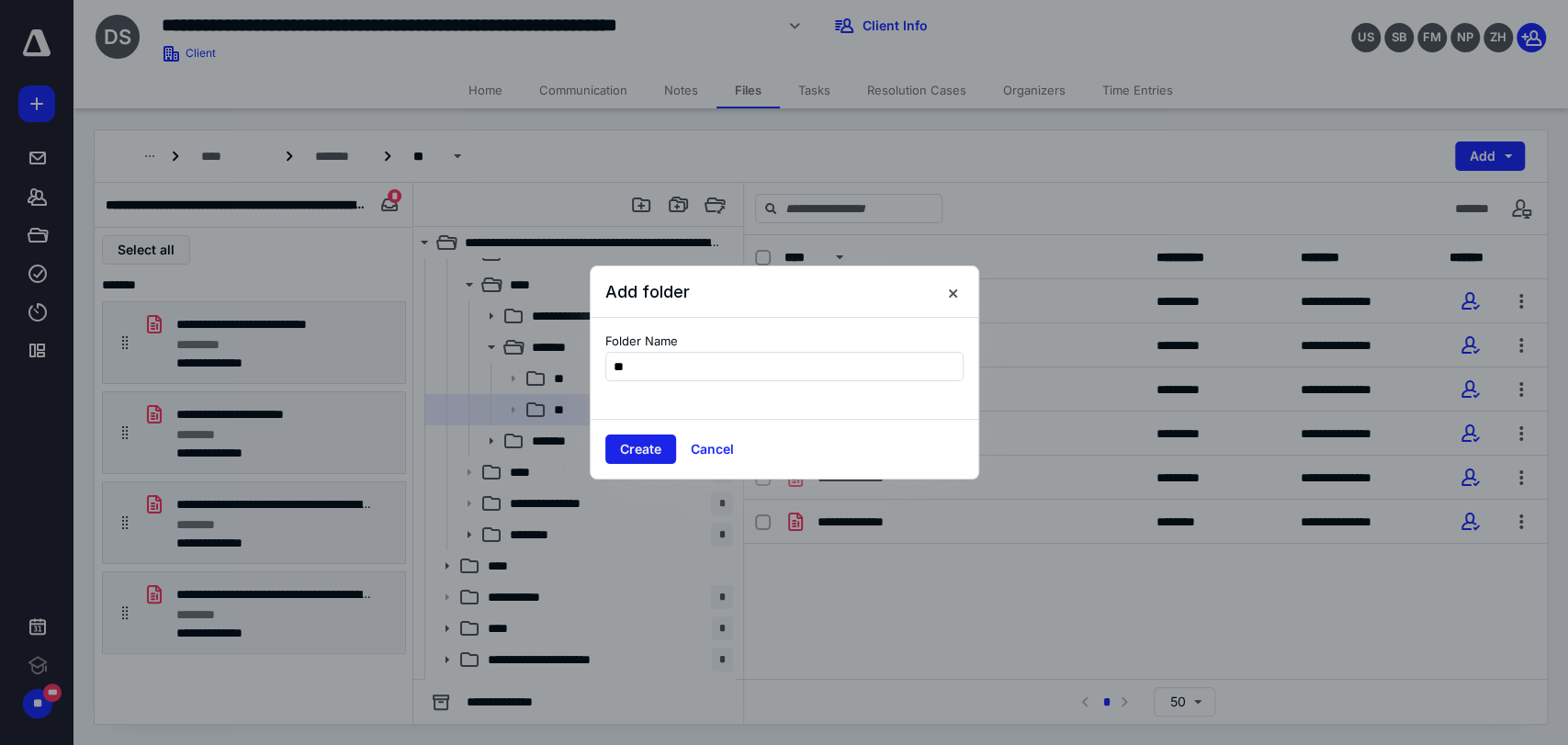 type on "**" 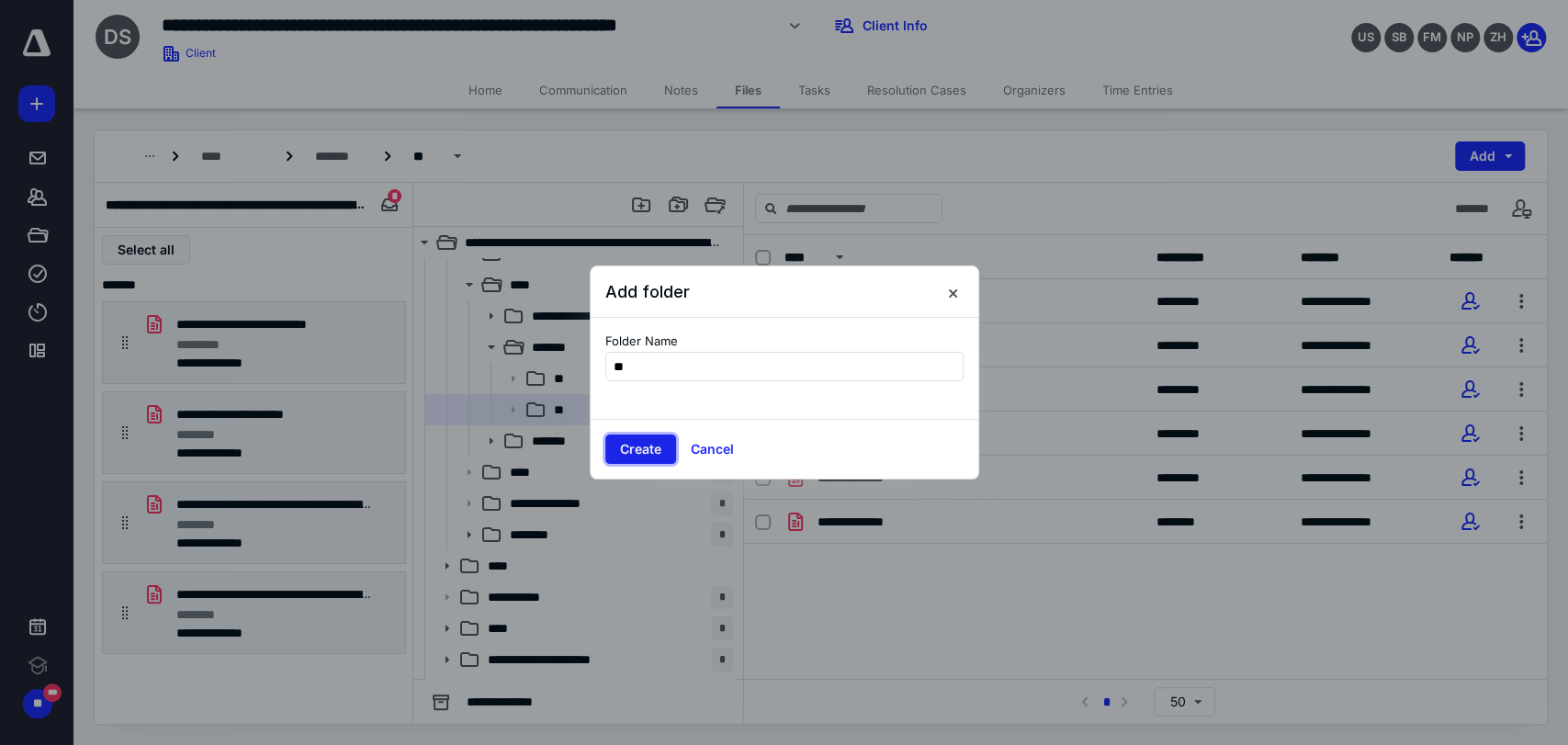 click on "Create" at bounding box center (640, 449) 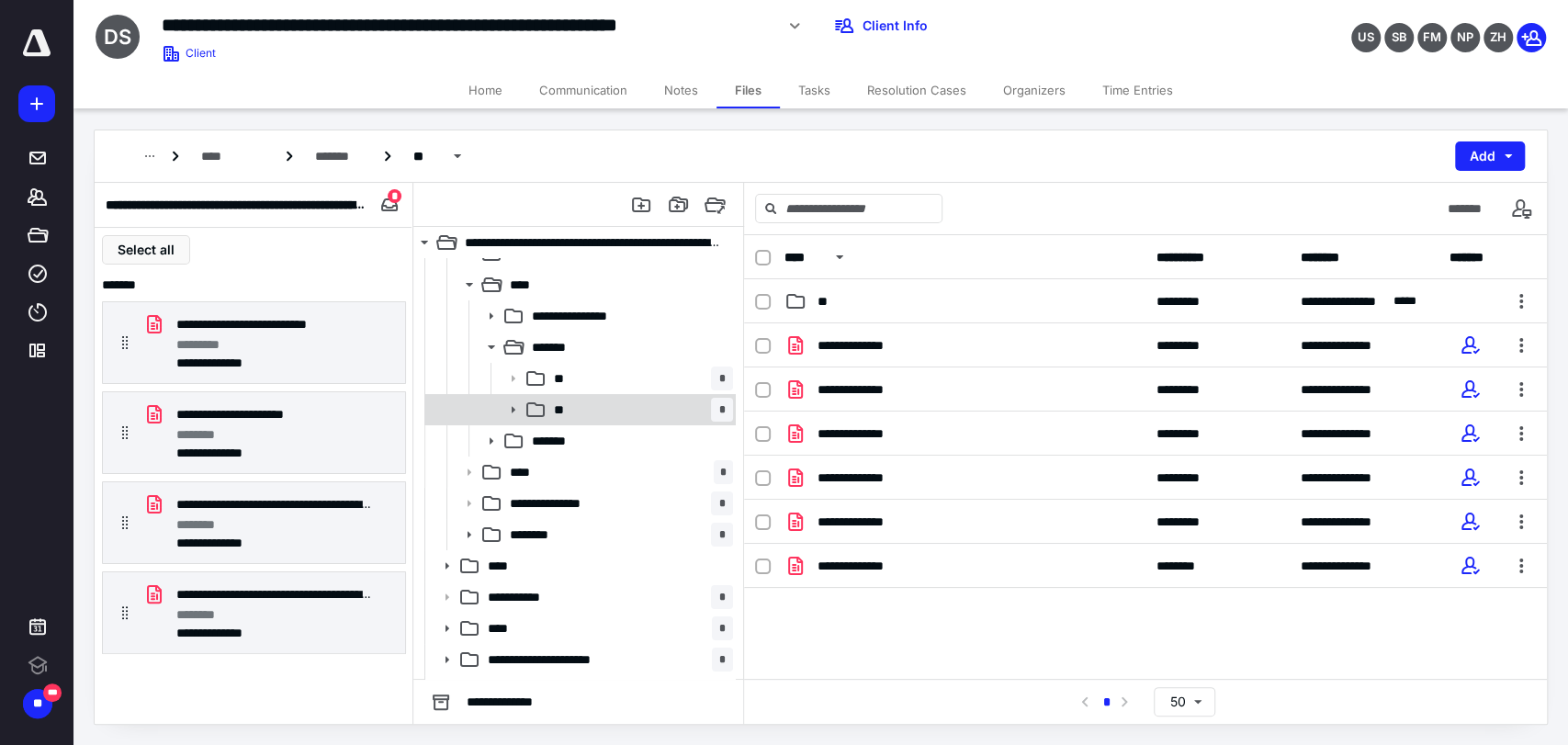 click 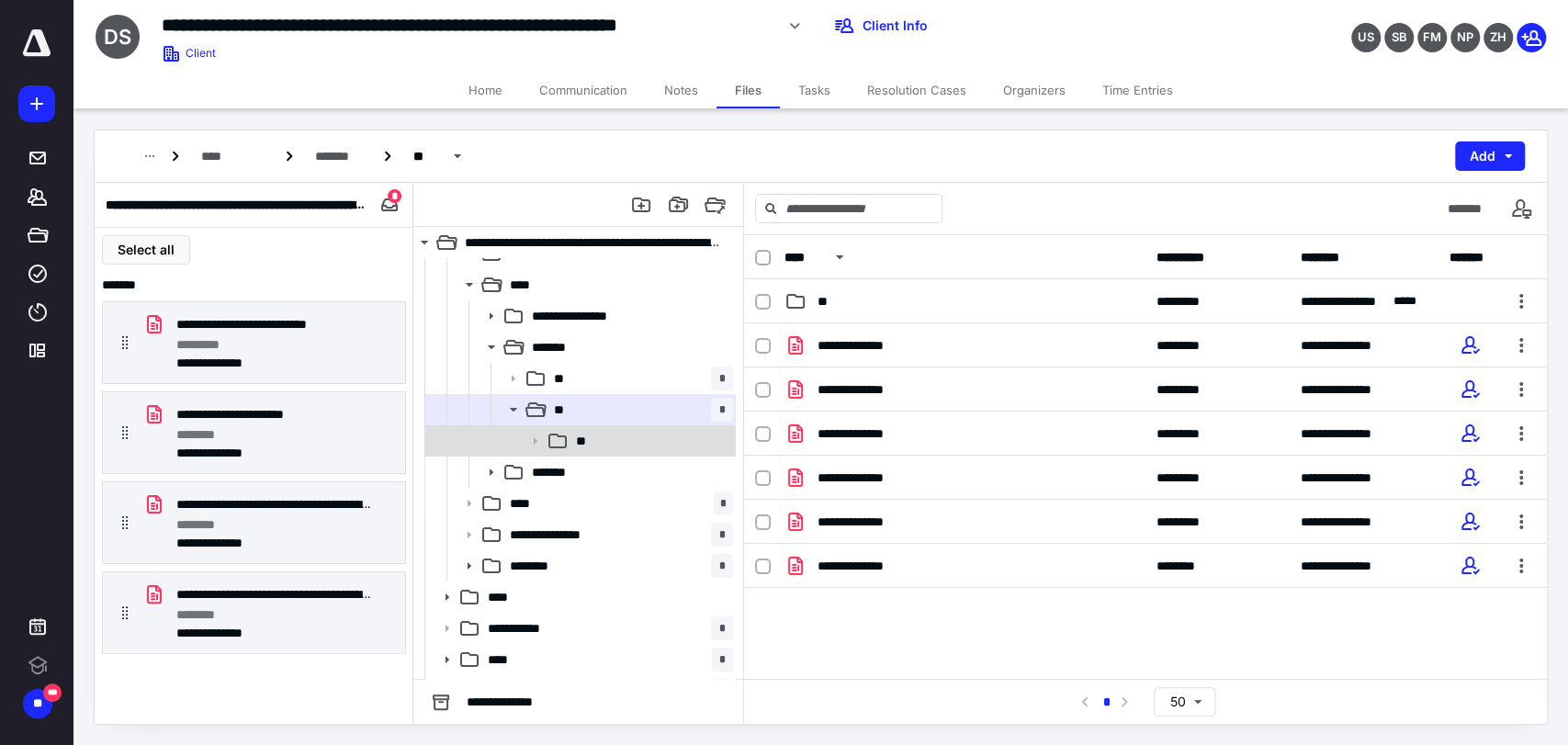 click 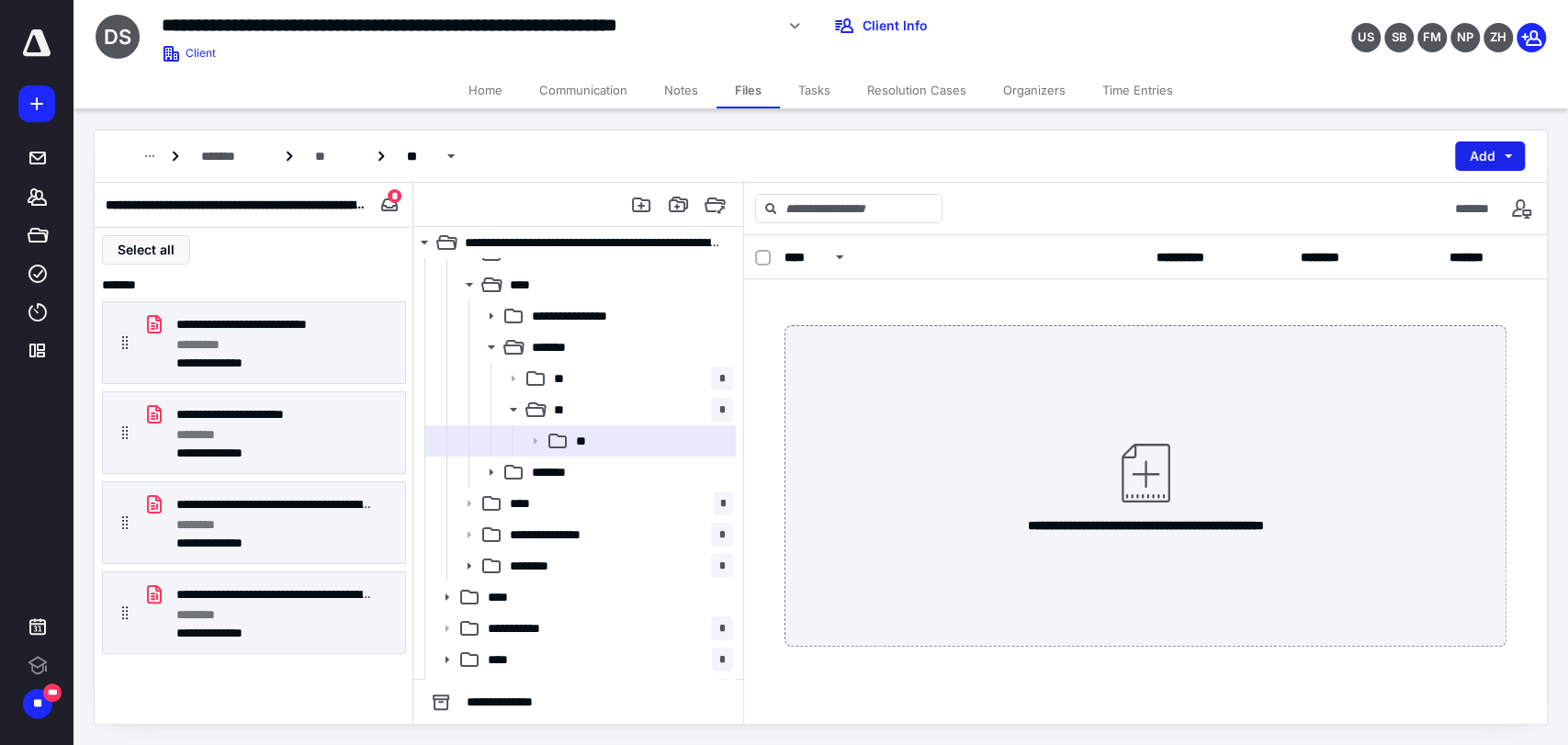 click on "Add" at bounding box center [1490, 156] 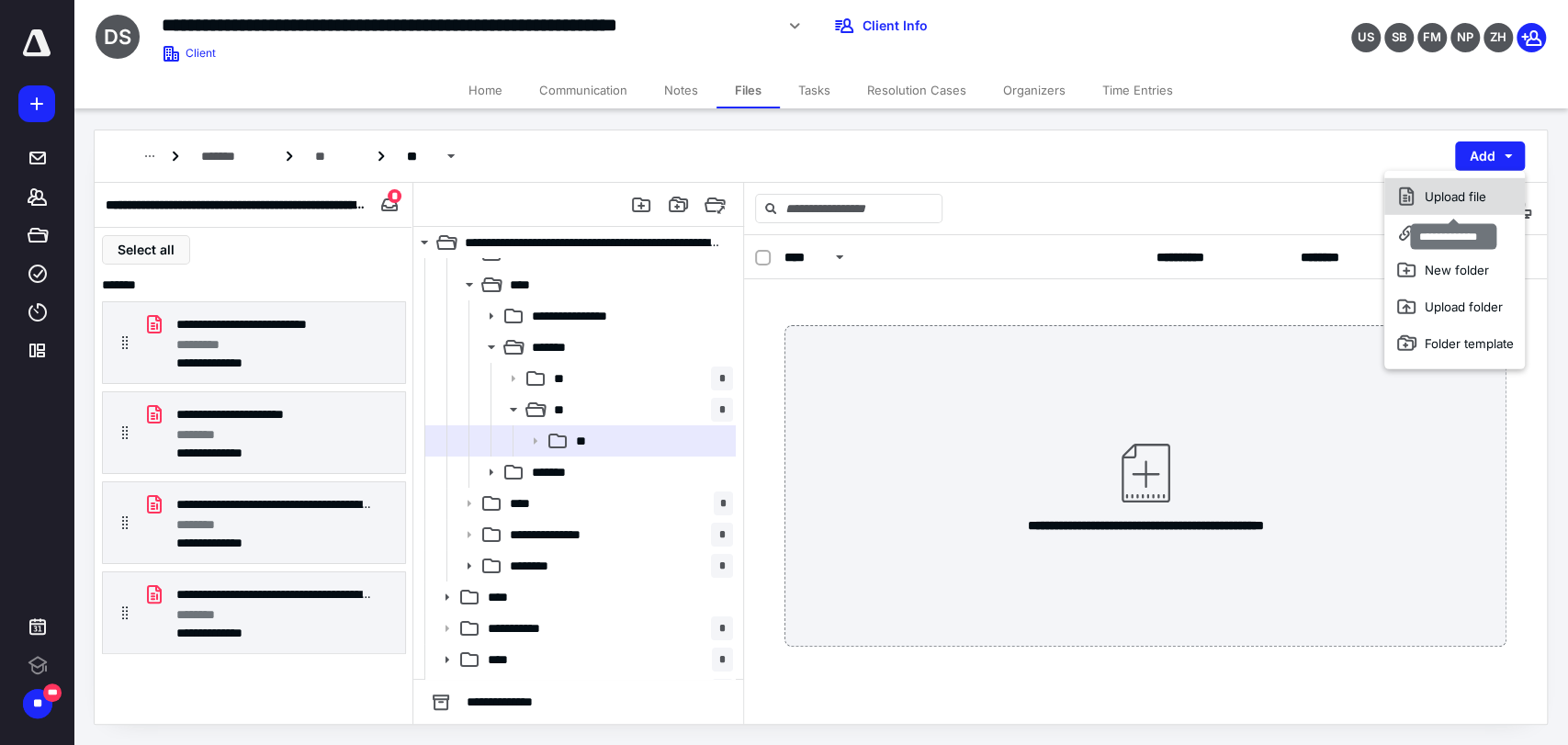 click on "Upload file" at bounding box center (1454, 197) 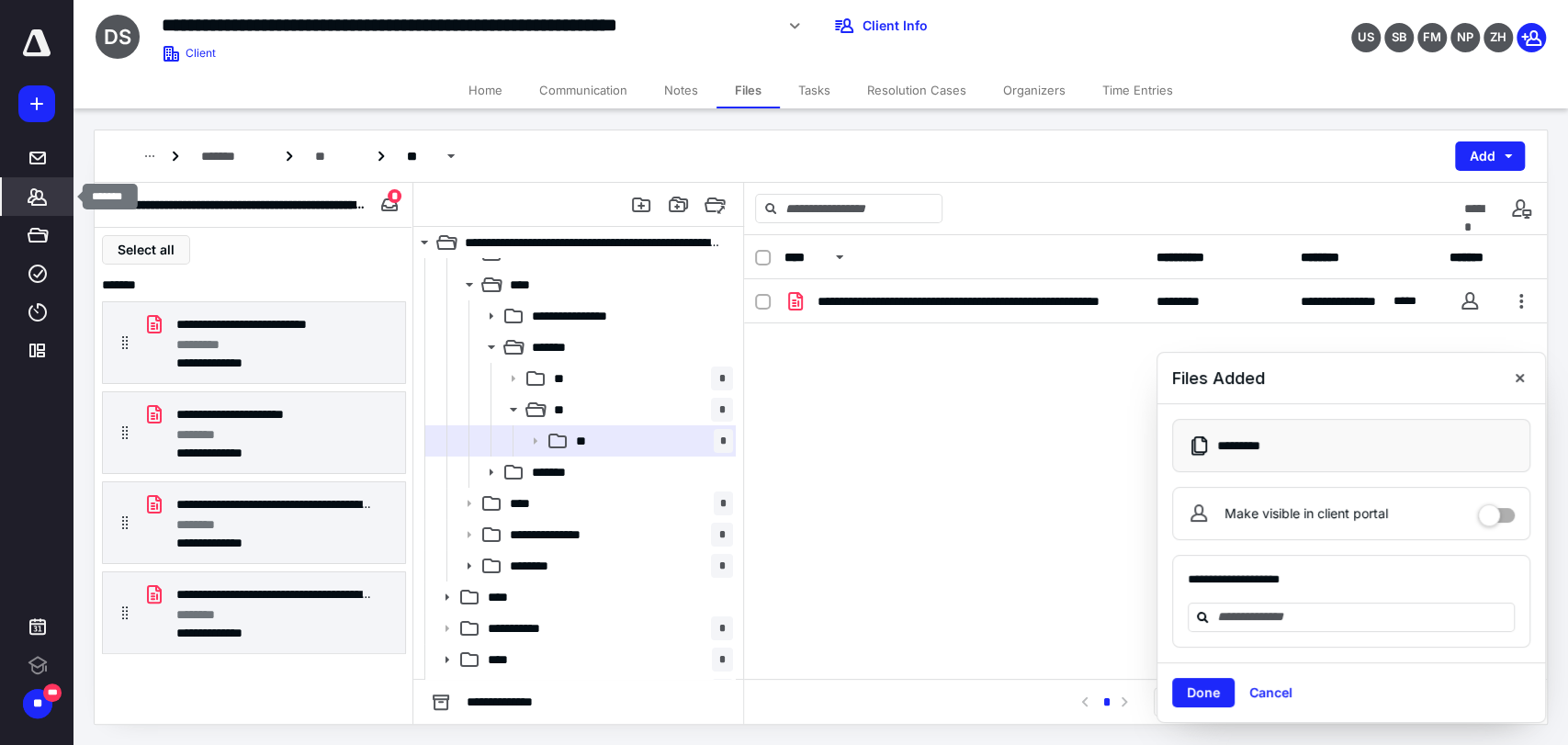 click 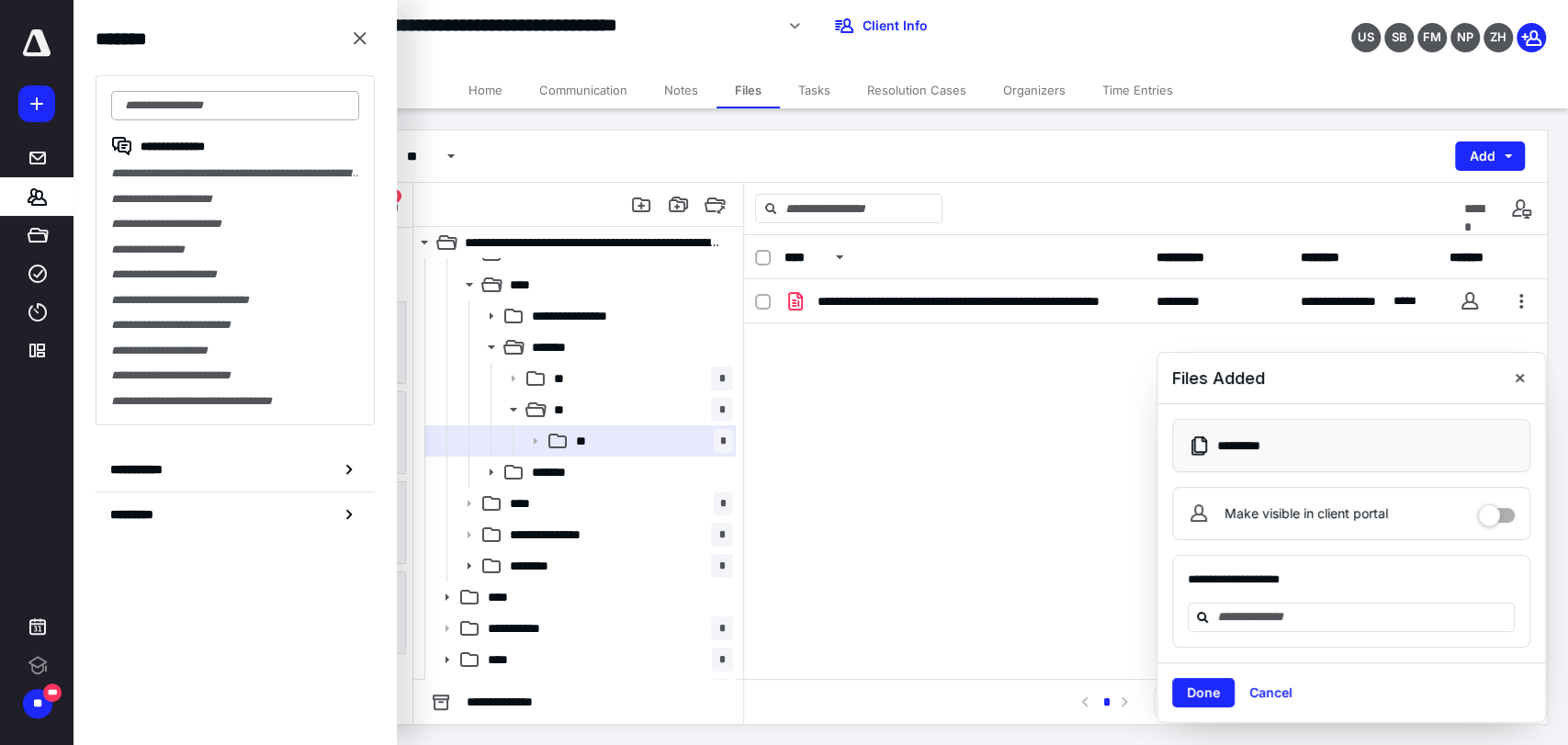click at bounding box center (235, 106) 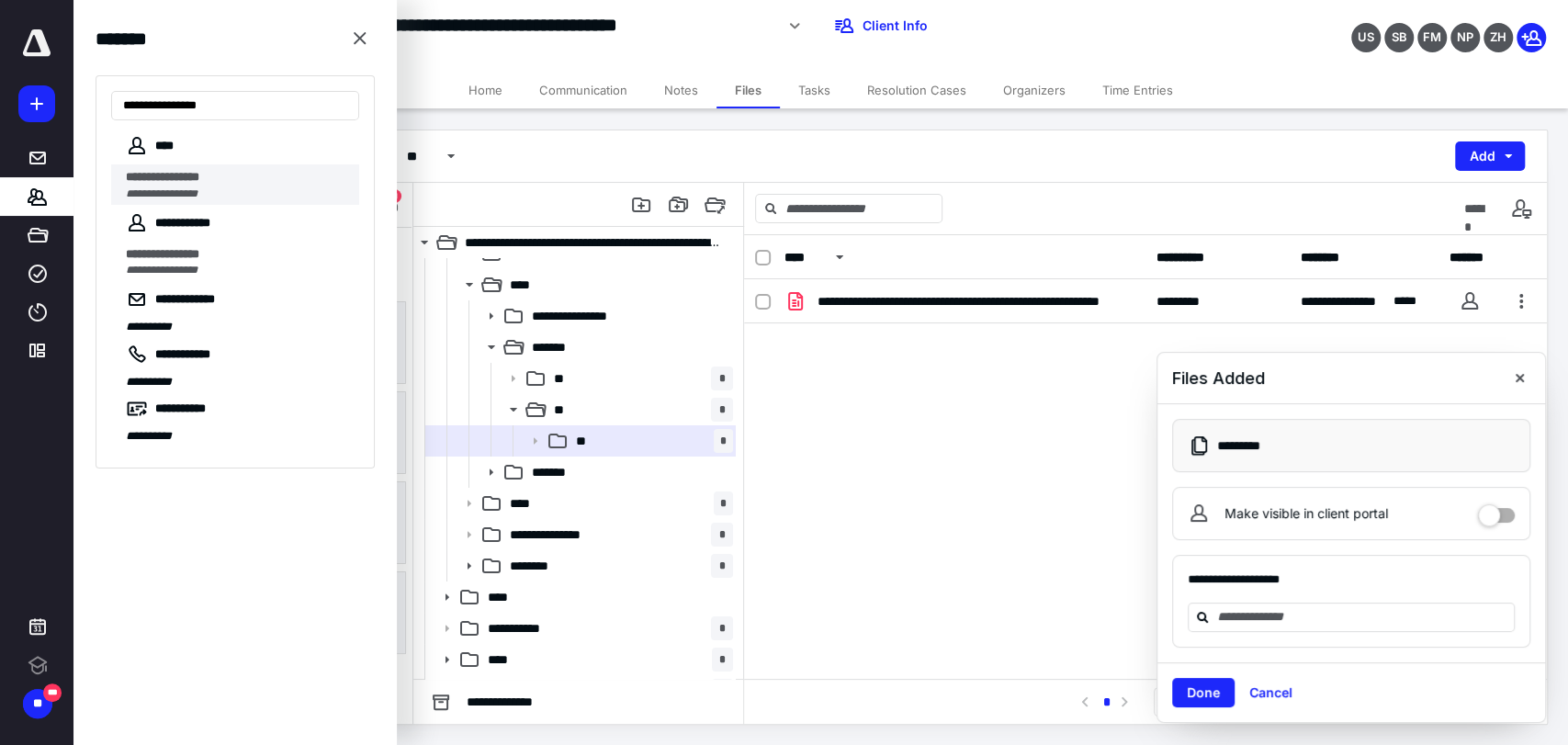 type on "**********" 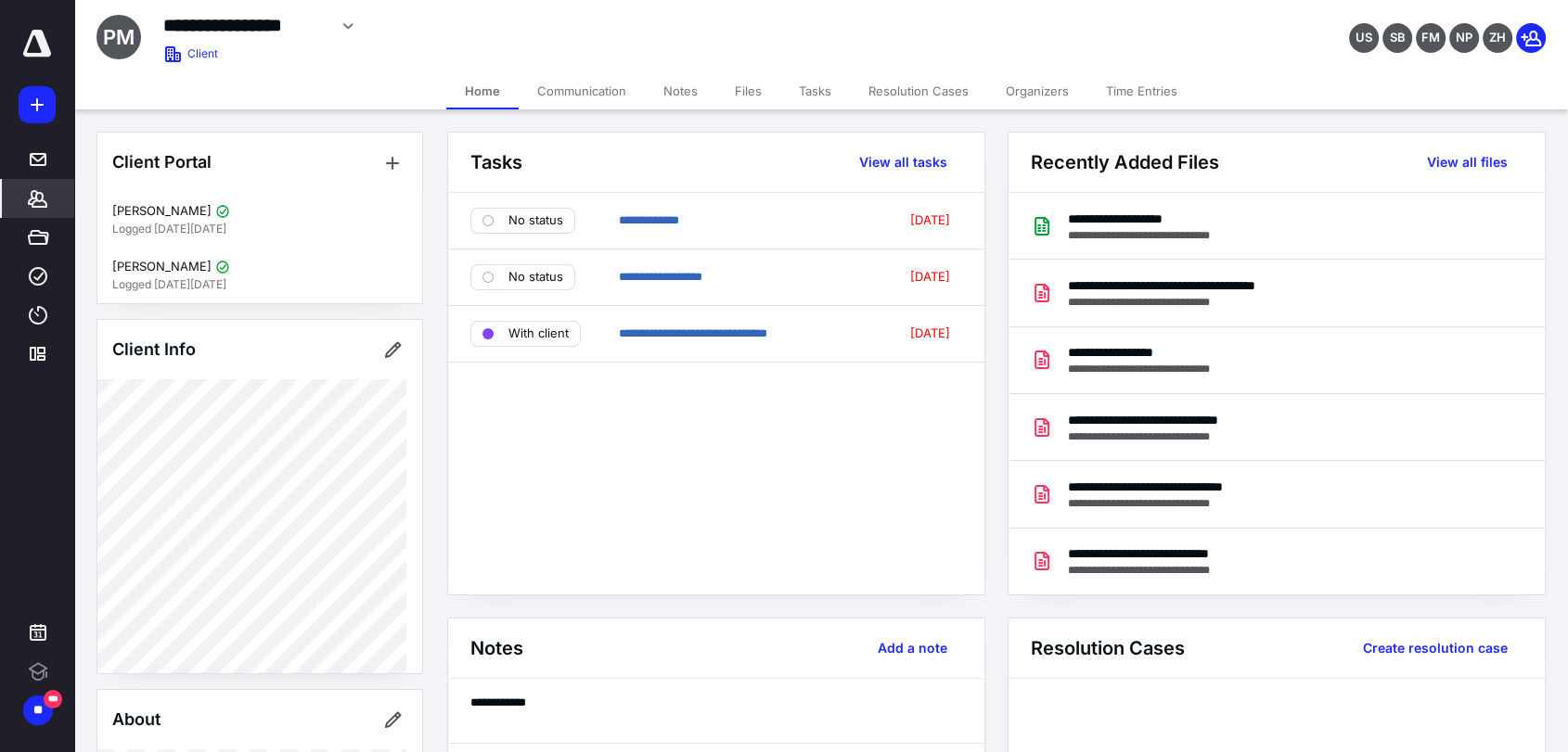 click on "Files" at bounding box center [748, 91] 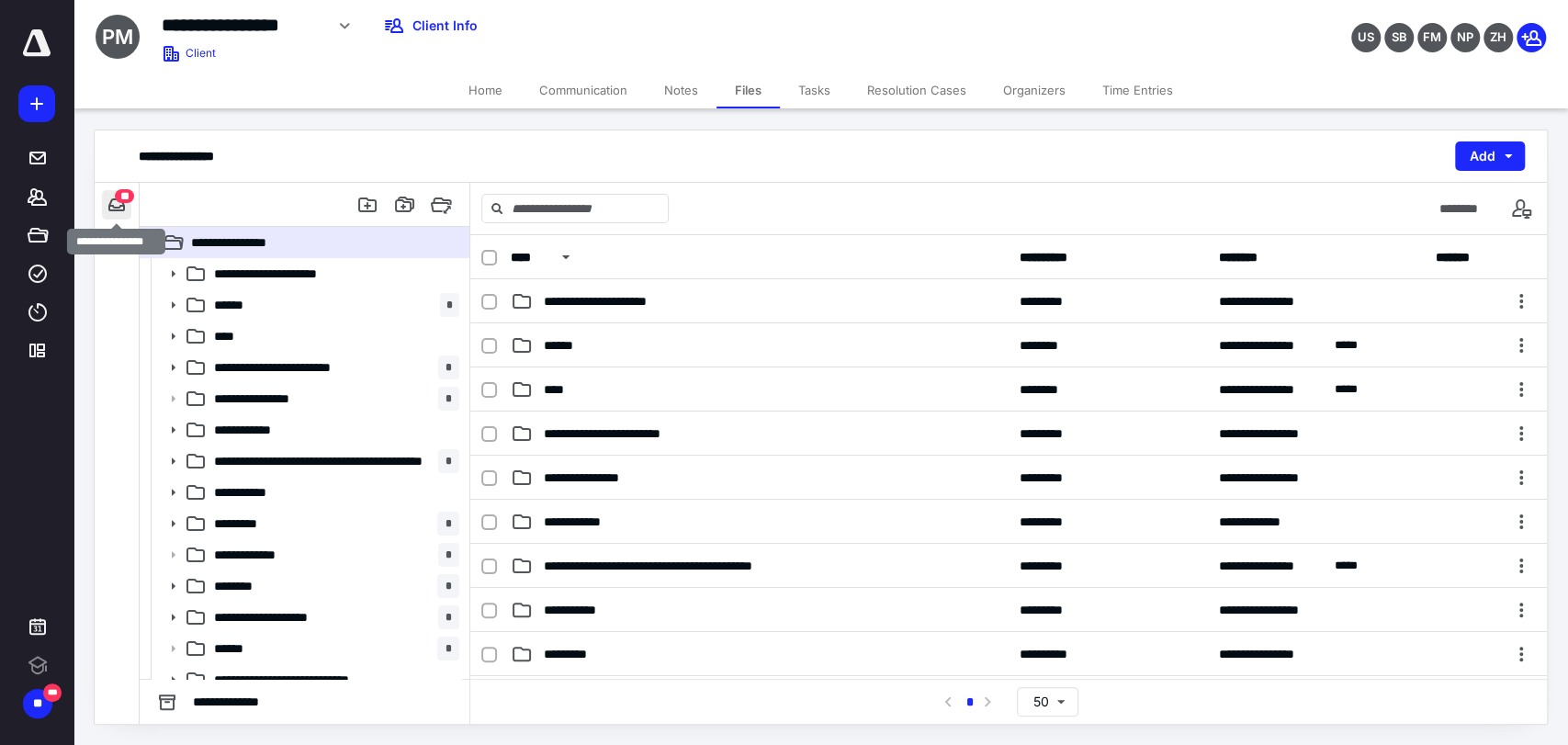 click at bounding box center [117, 205] 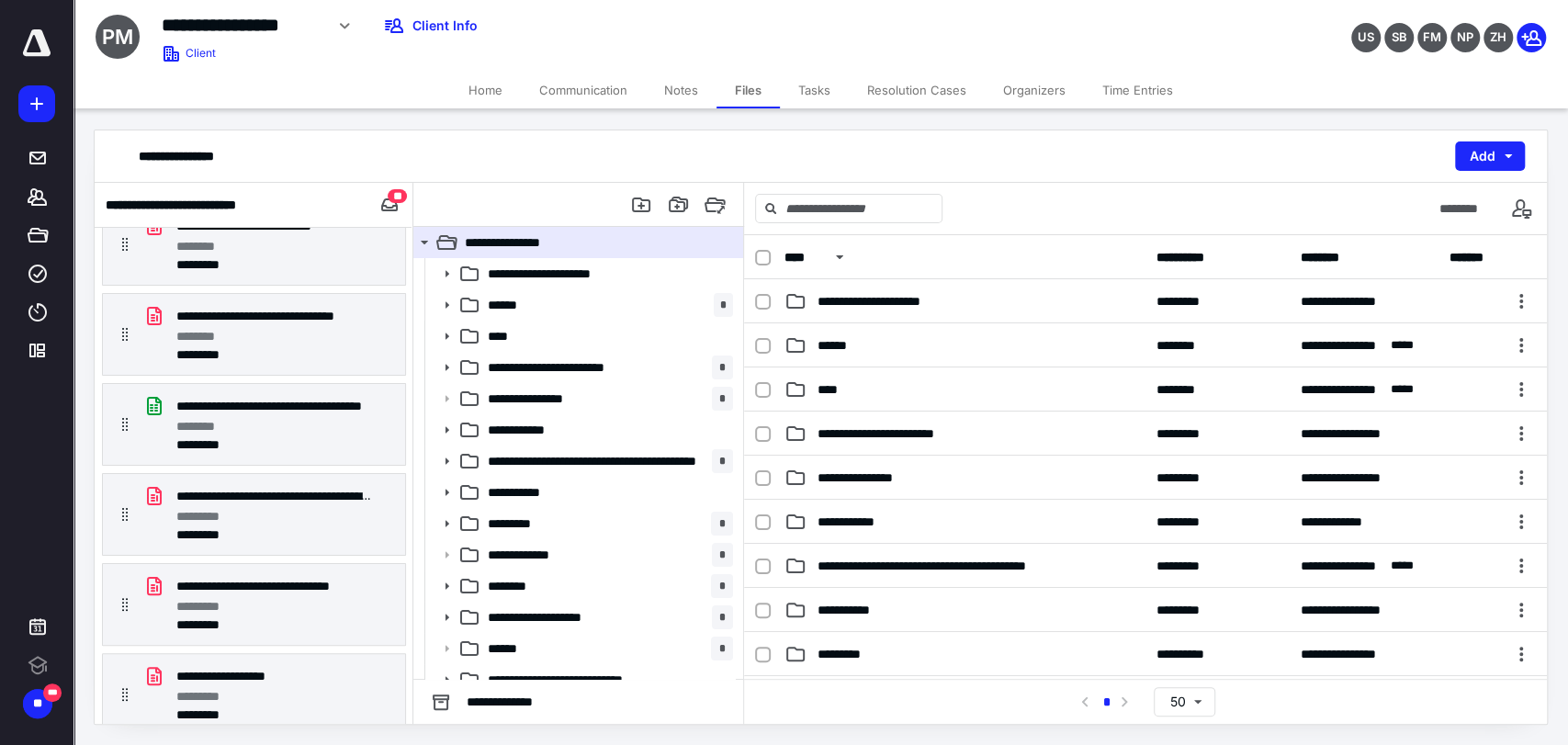 scroll, scrollTop: 737, scrollLeft: 0, axis: vertical 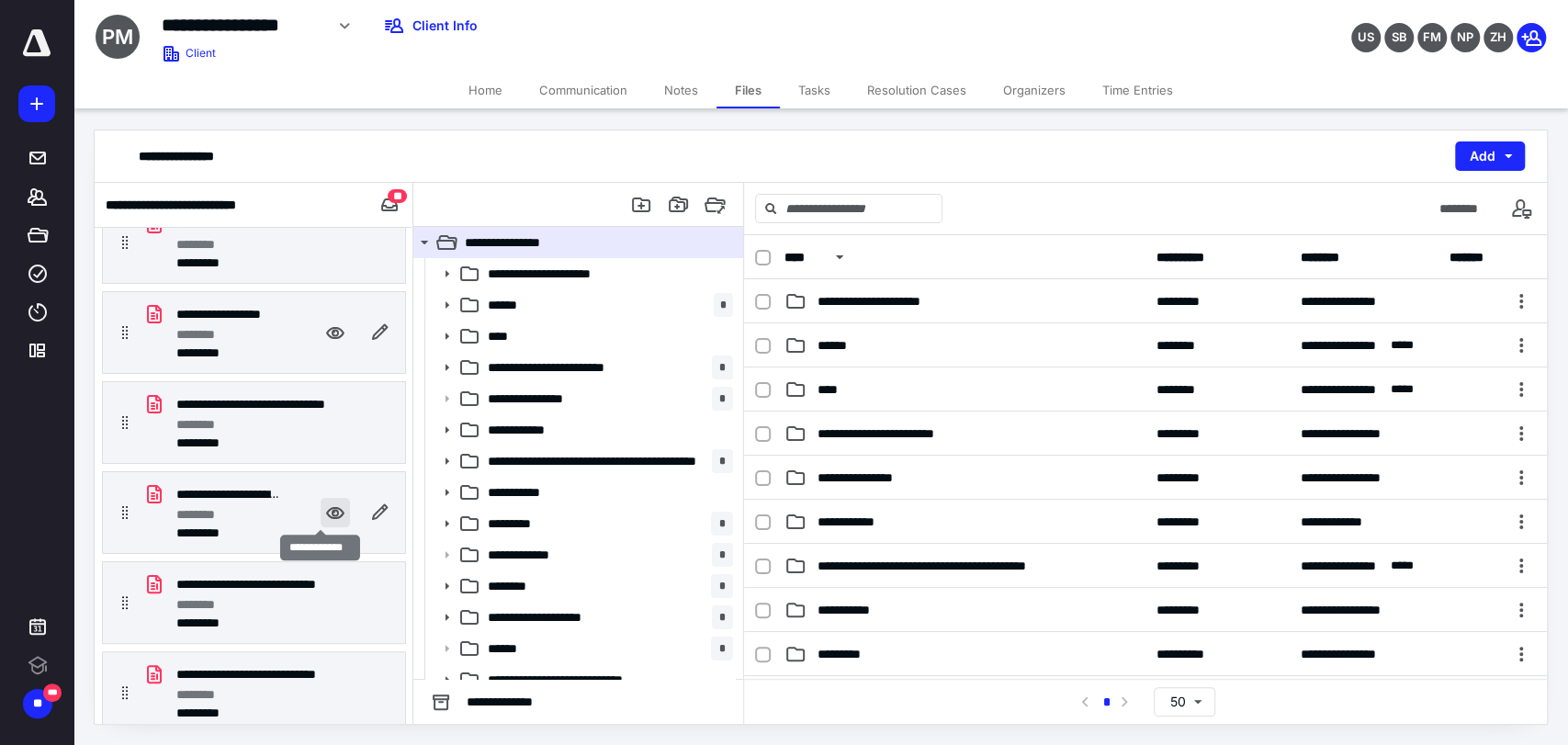 click at bounding box center (335, 513) 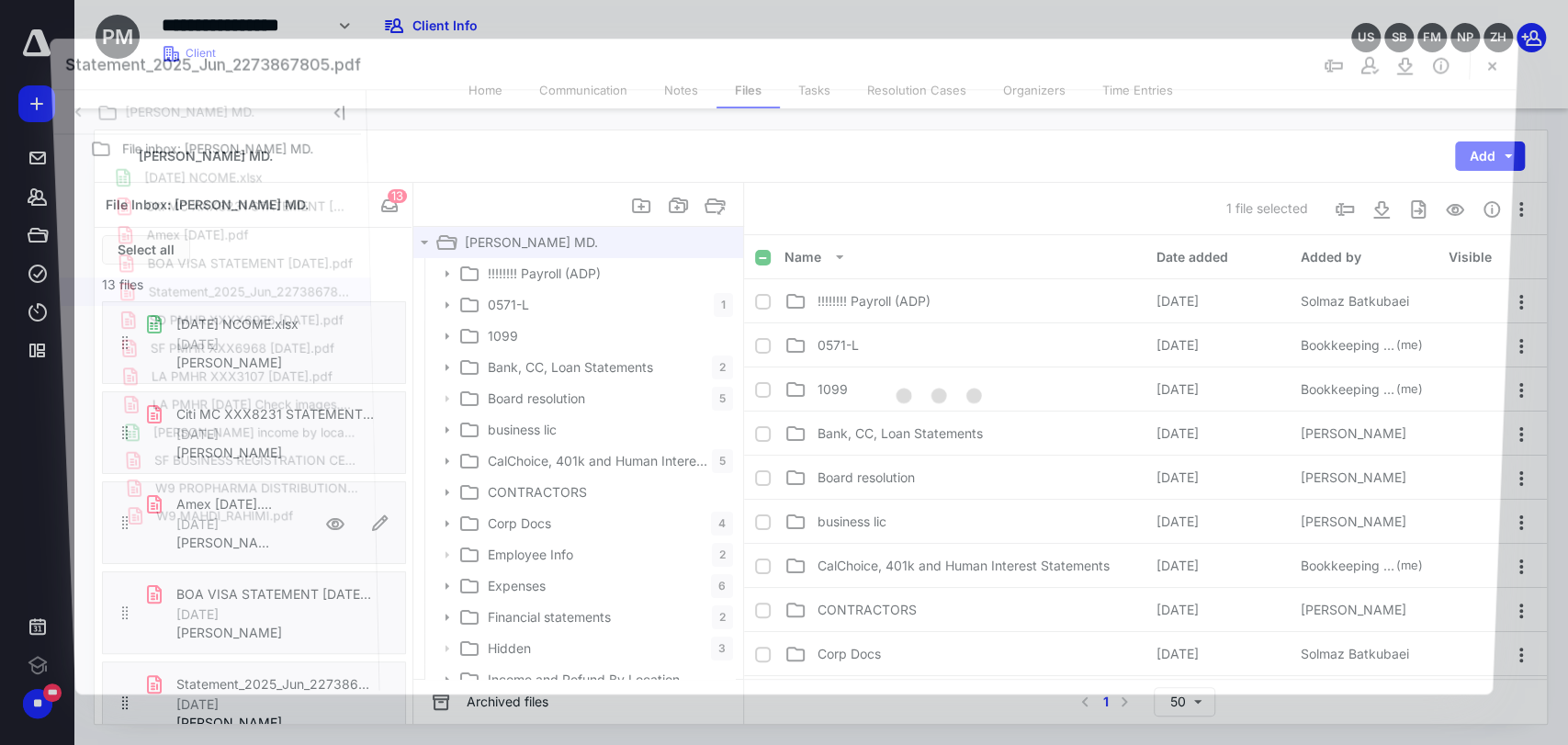 scroll, scrollTop: 190, scrollLeft: 0, axis: vertical 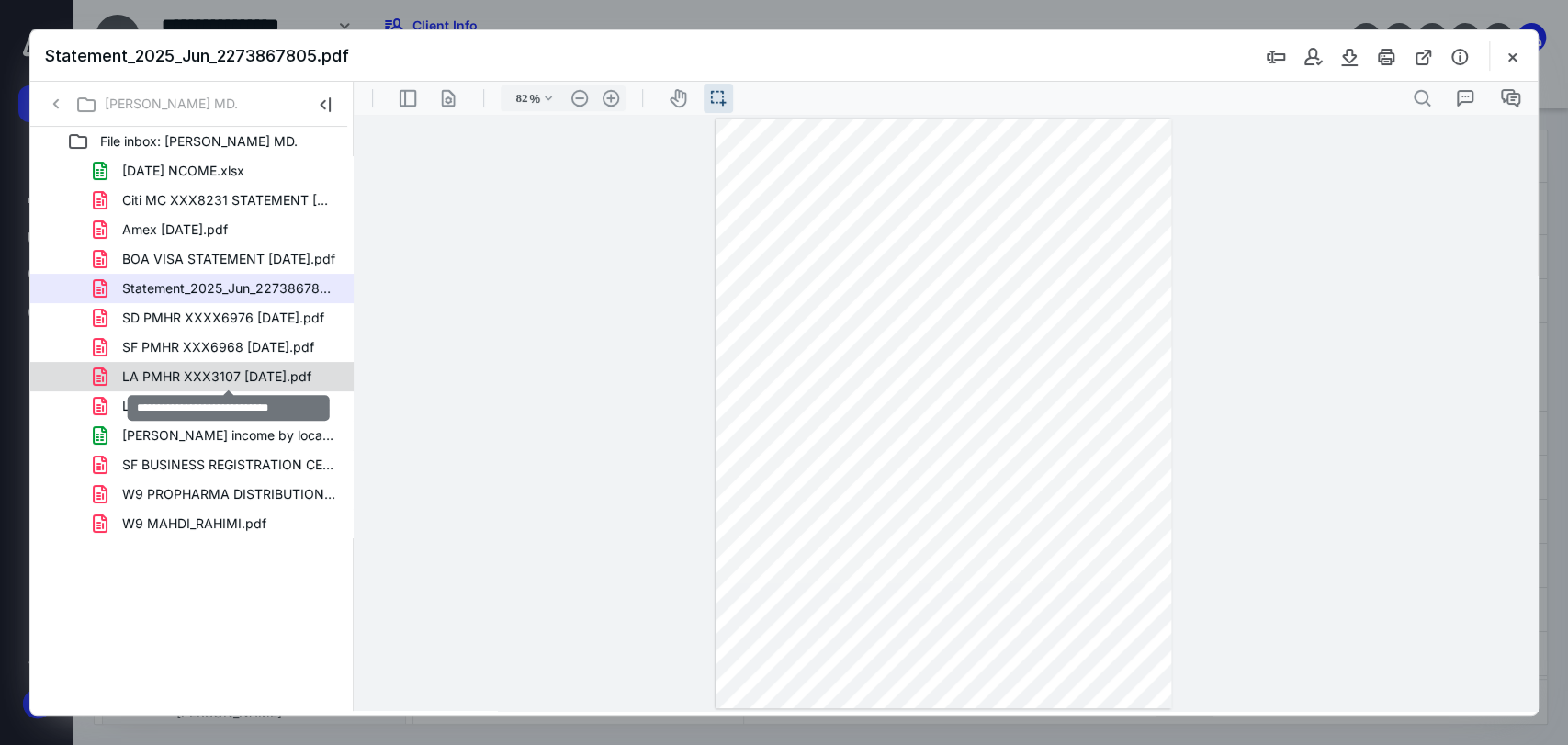 click on "LA PMHR XXX3107 [DATE].pdf" at bounding box center (217, 377) 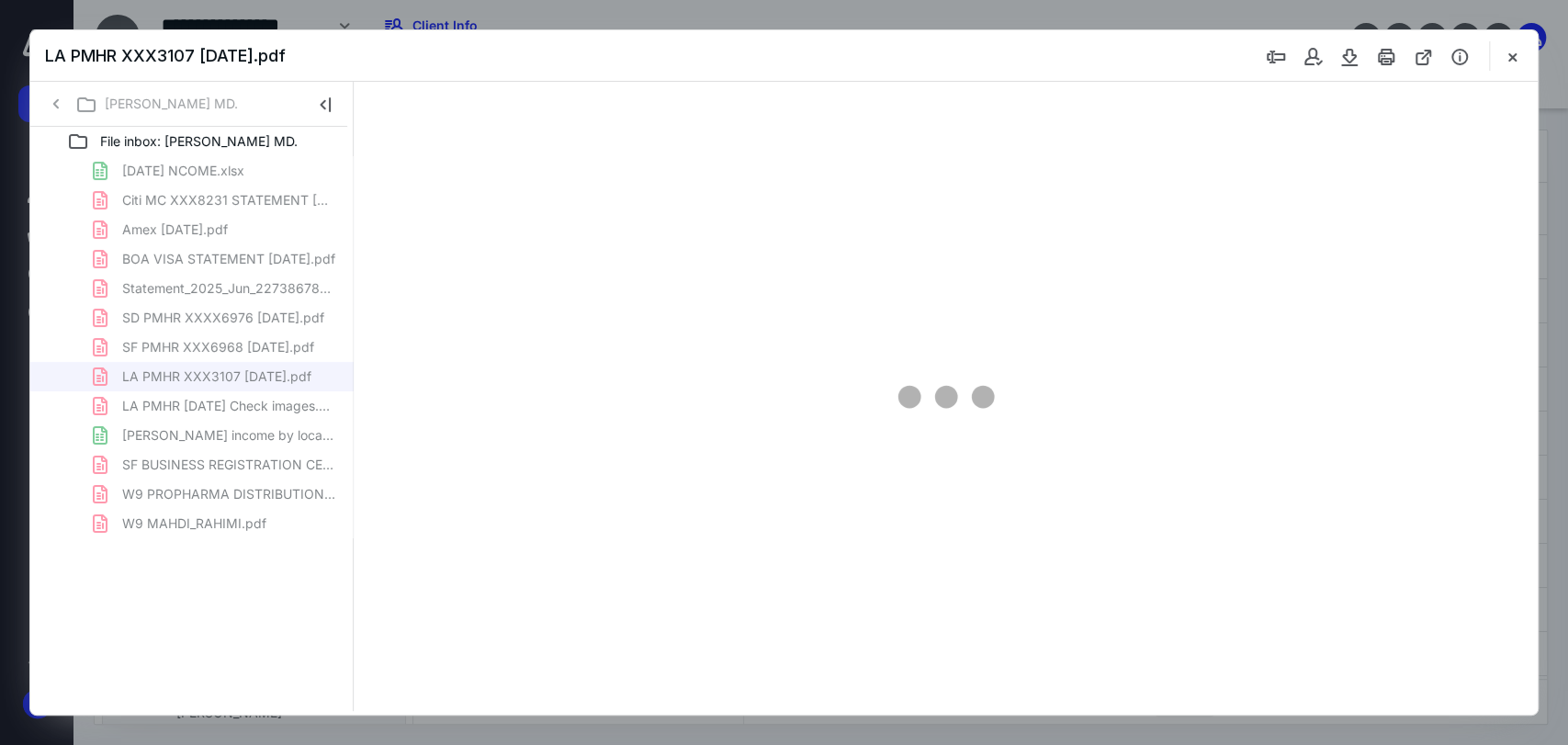 scroll, scrollTop: 36, scrollLeft: 0, axis: vertical 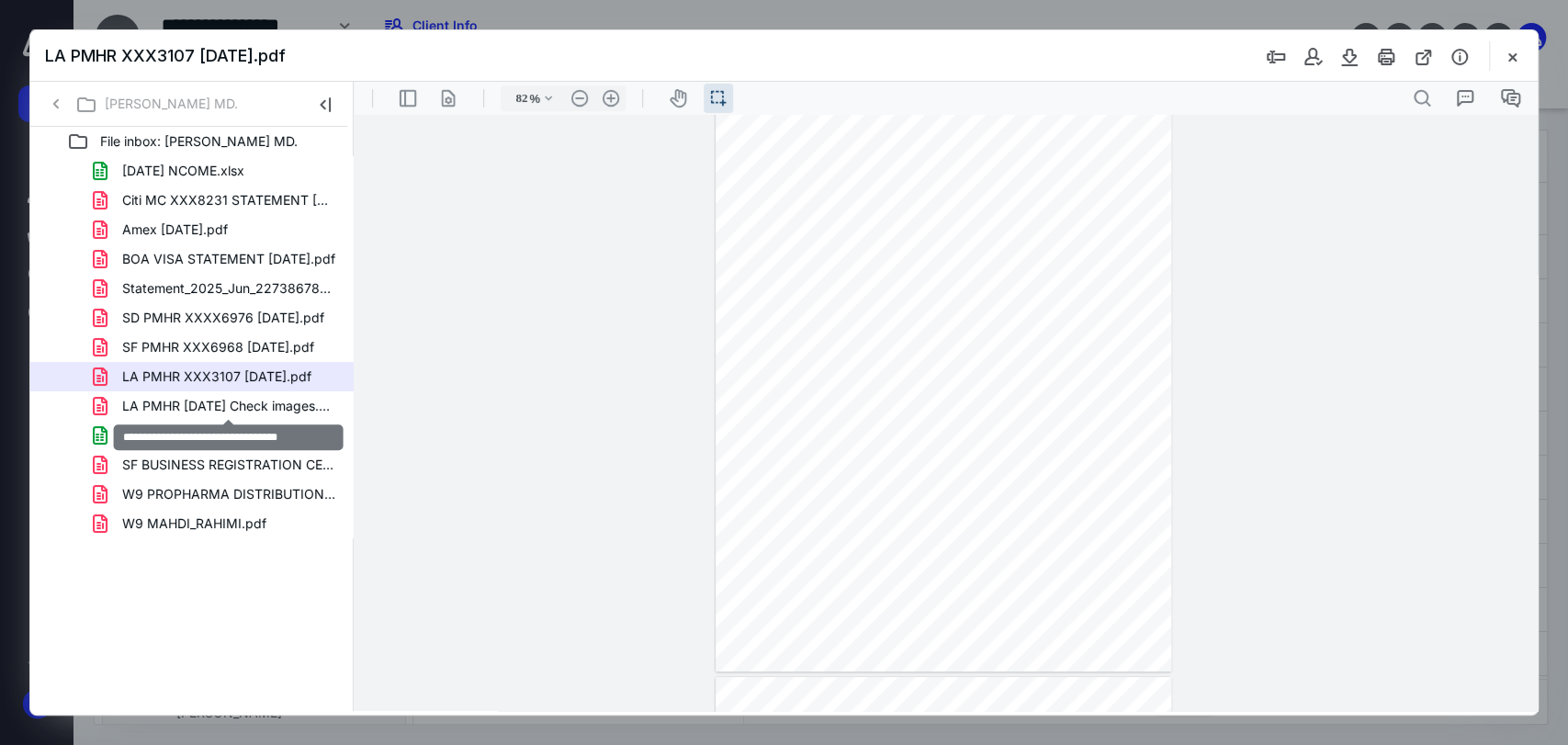 click on "LA PMHR [DATE] Check images.pdf" at bounding box center [229, 406] 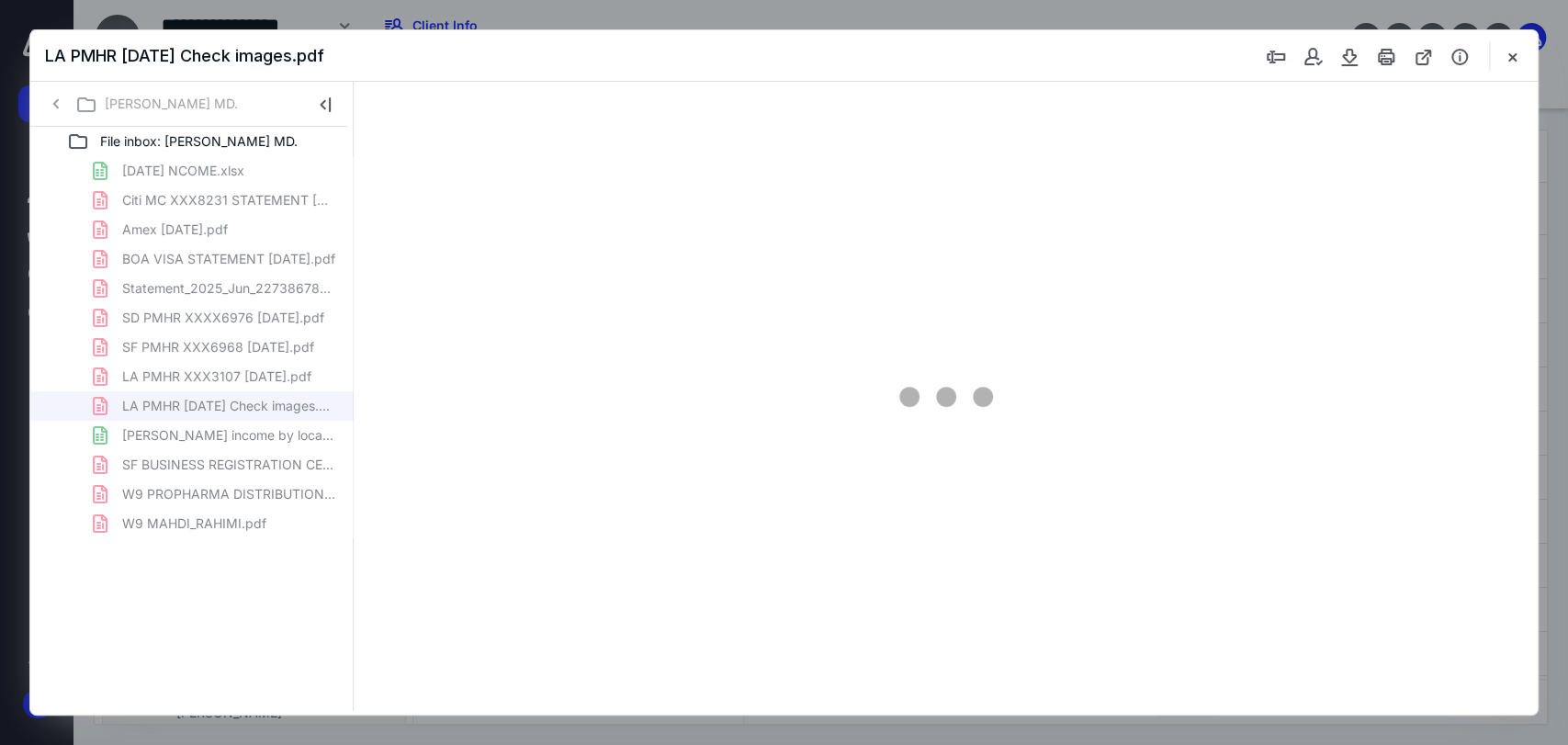 type on "82" 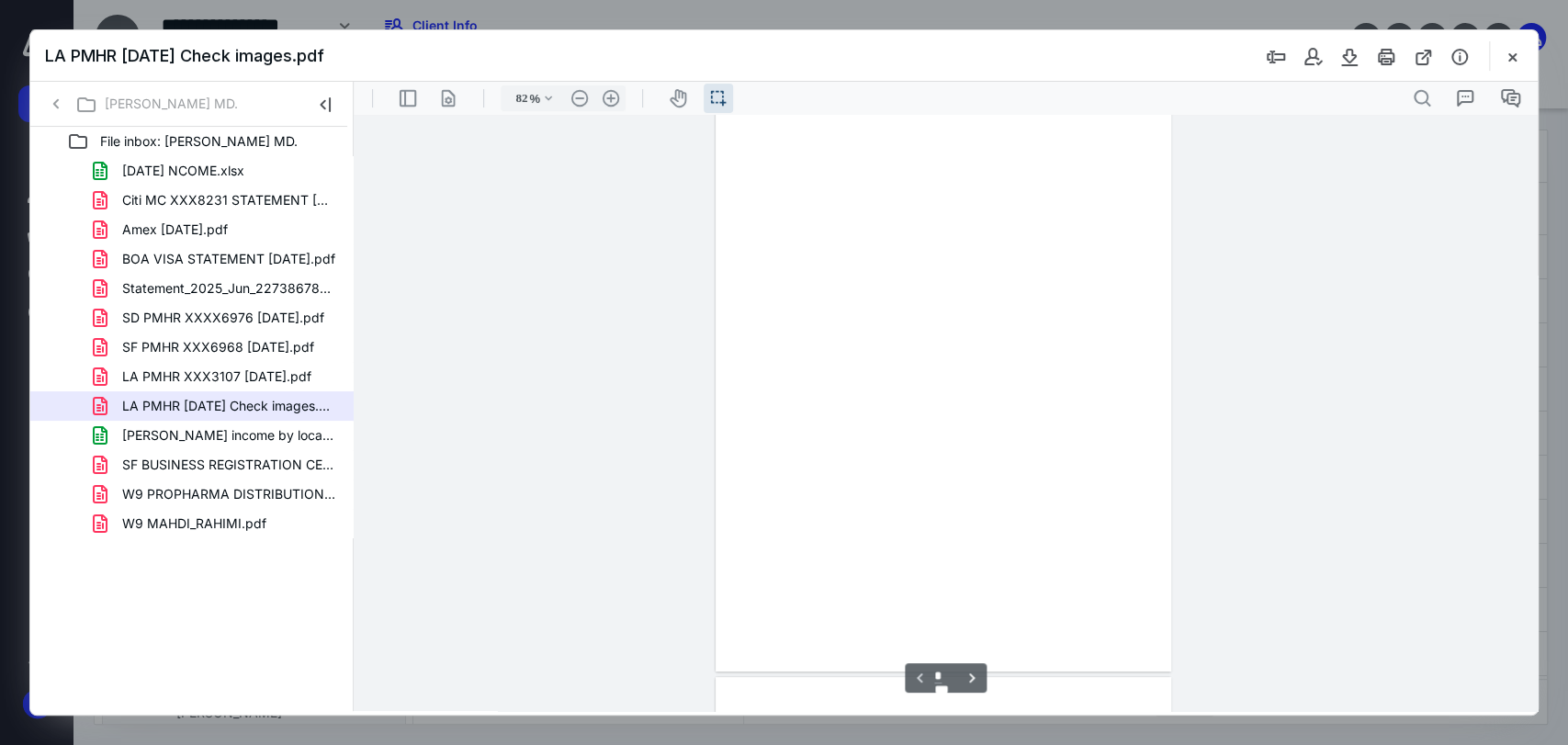 scroll, scrollTop: 36, scrollLeft: 0, axis: vertical 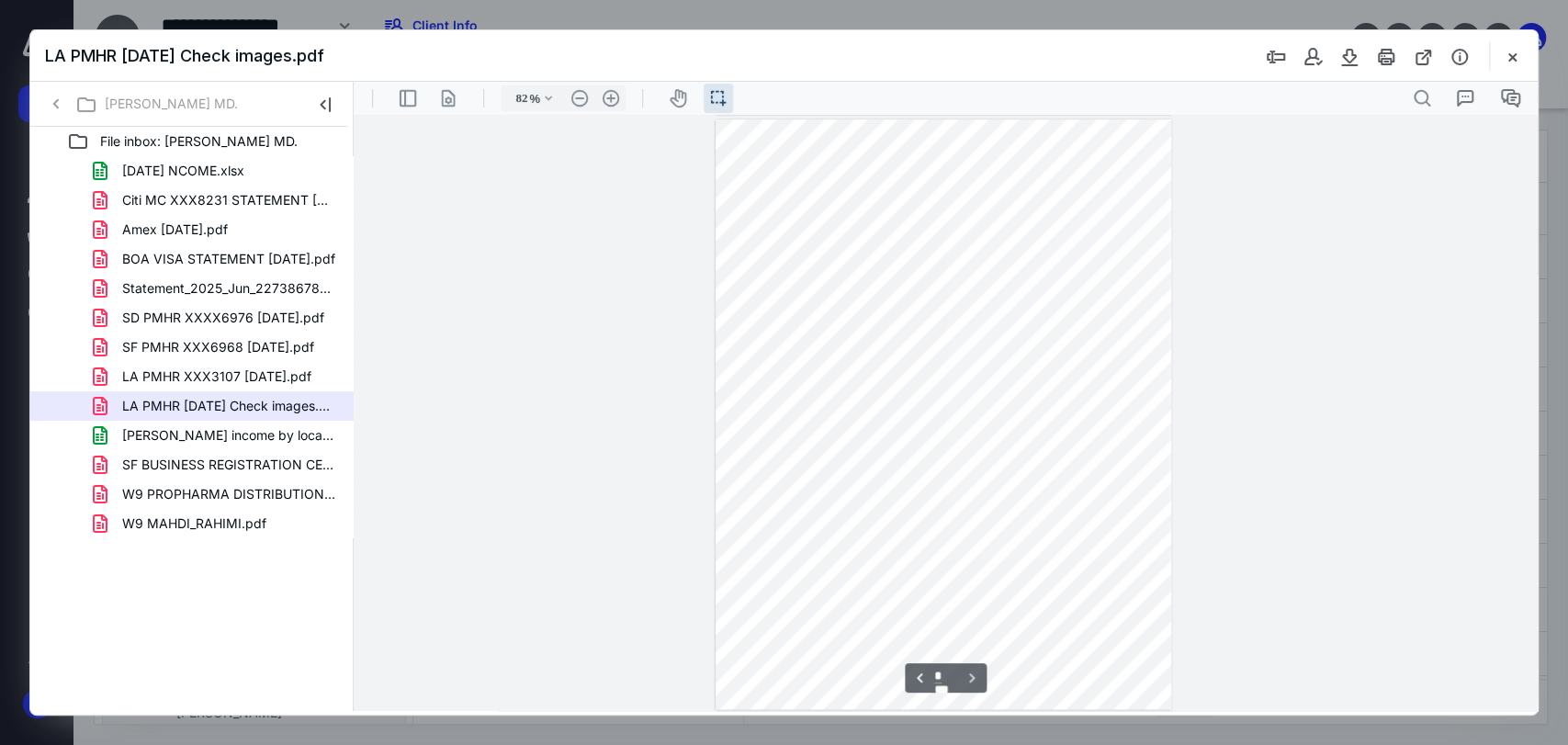 type on "*" 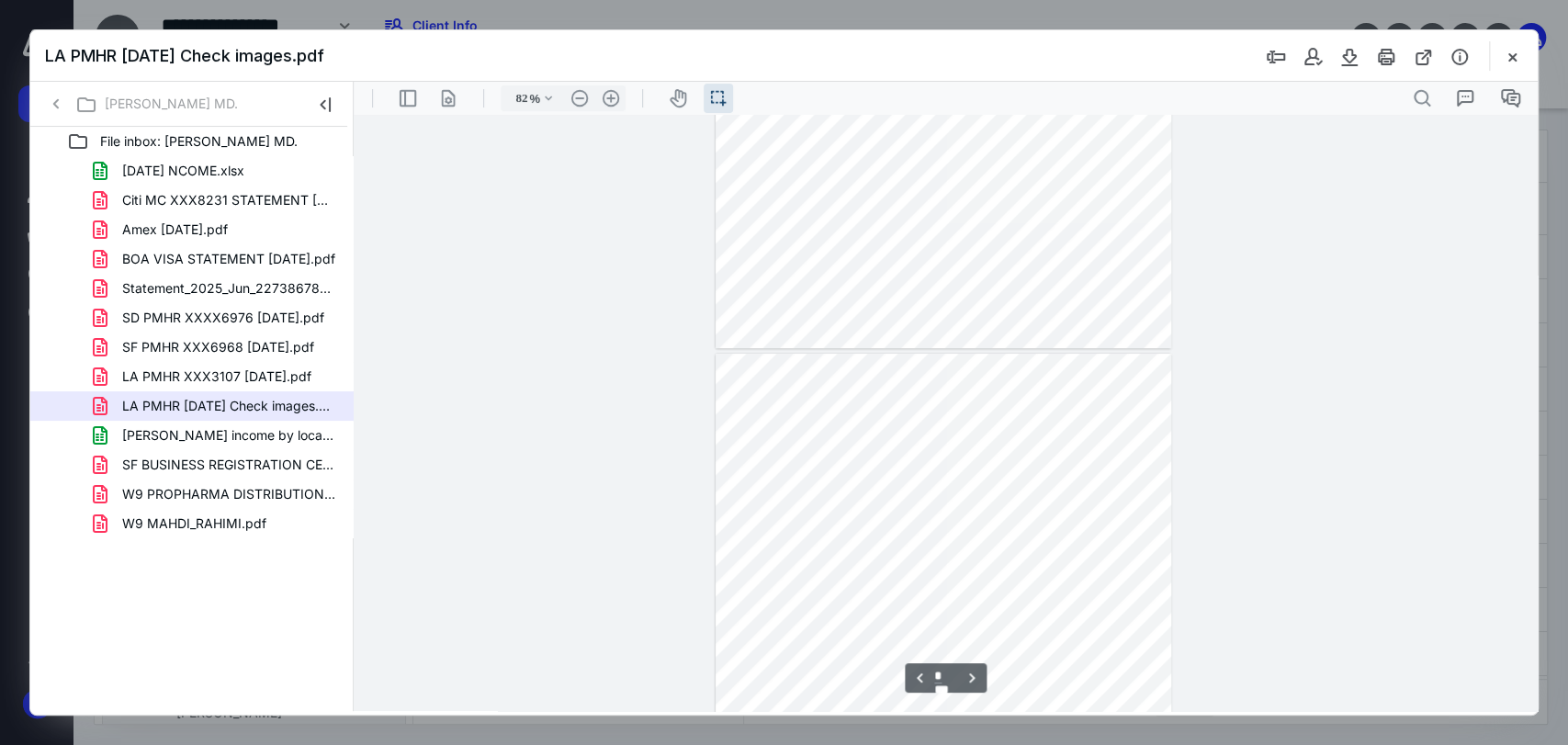 scroll, scrollTop: 360, scrollLeft: 0, axis: vertical 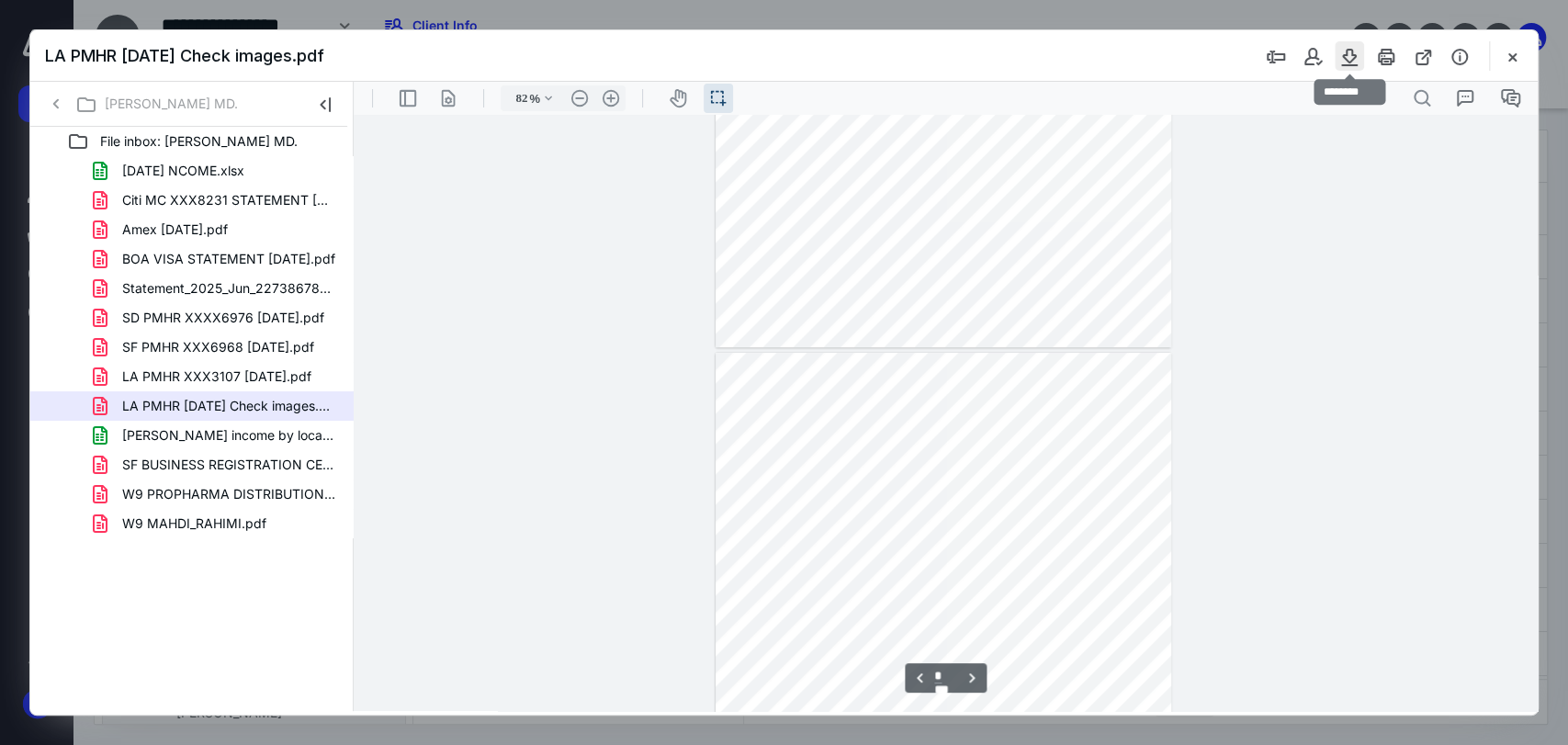 click at bounding box center [1349, 56] 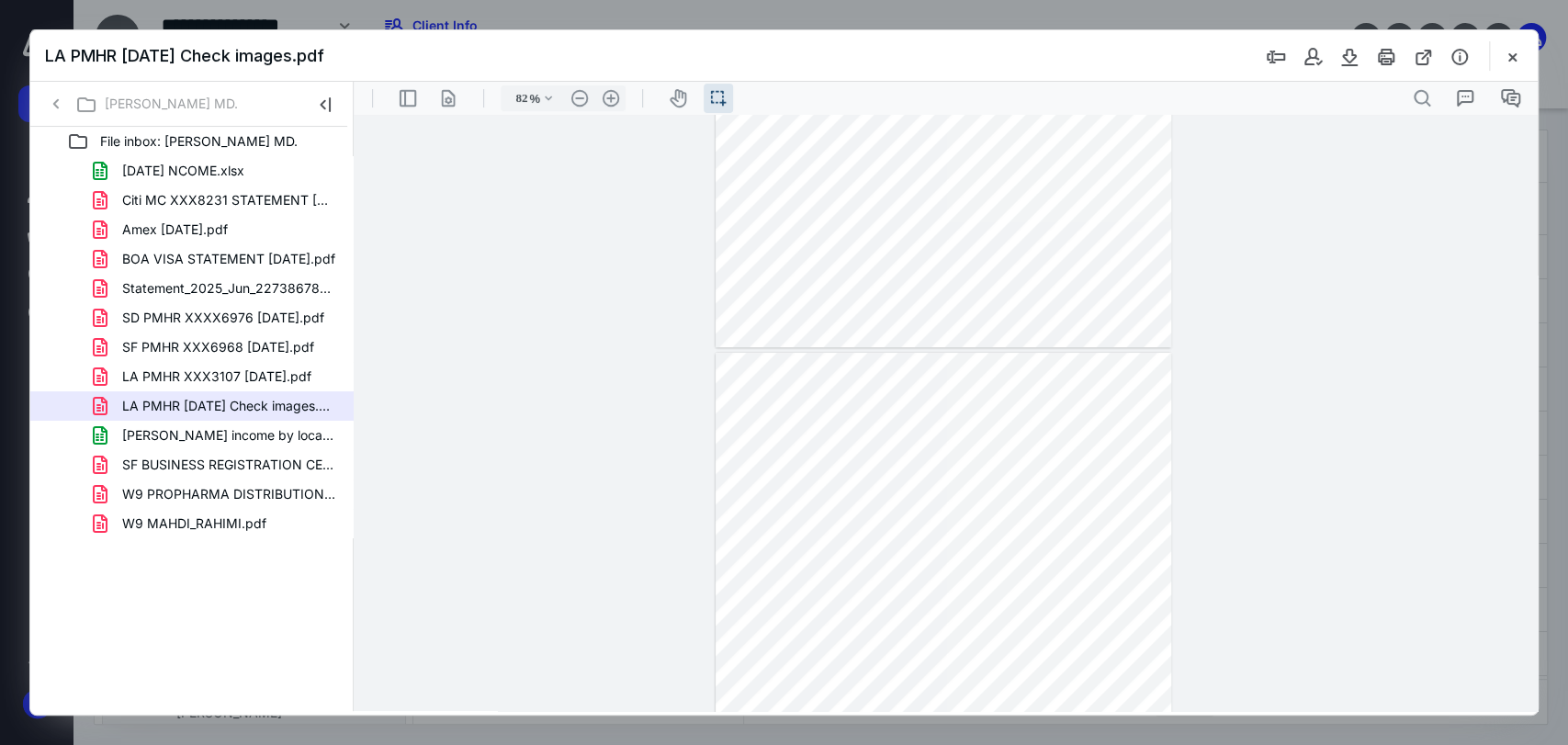 type 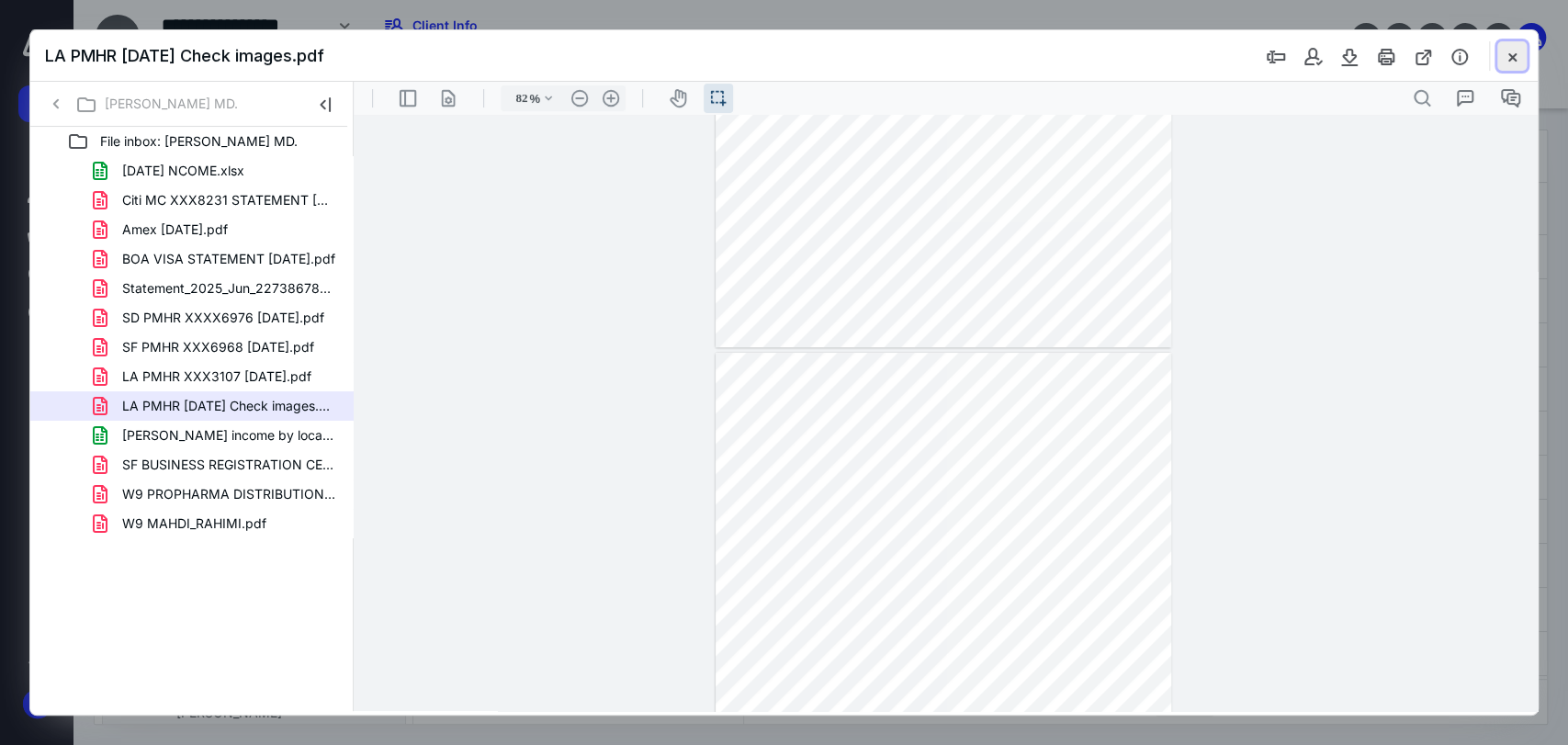 click at bounding box center [1512, 56] 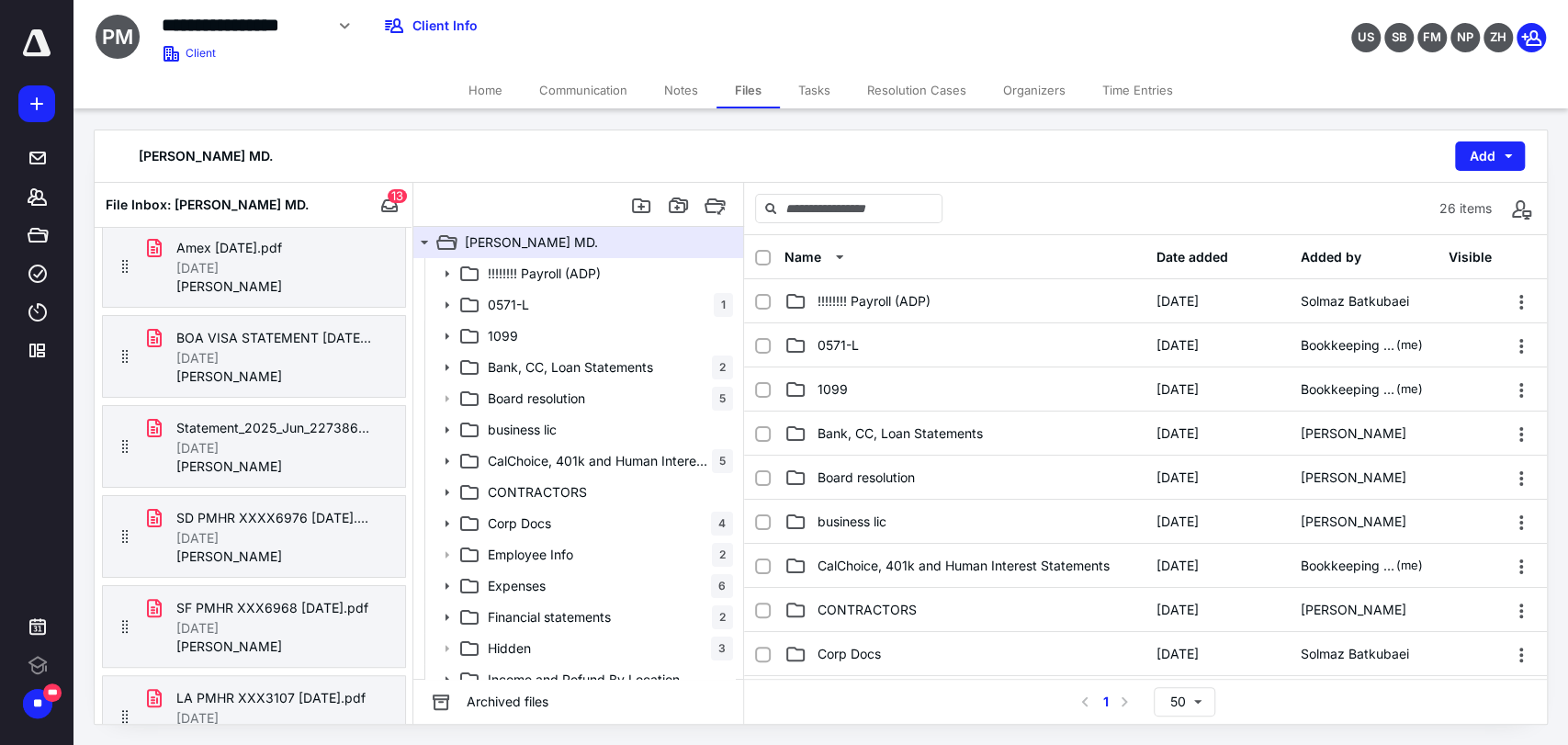 scroll, scrollTop: 257, scrollLeft: 0, axis: vertical 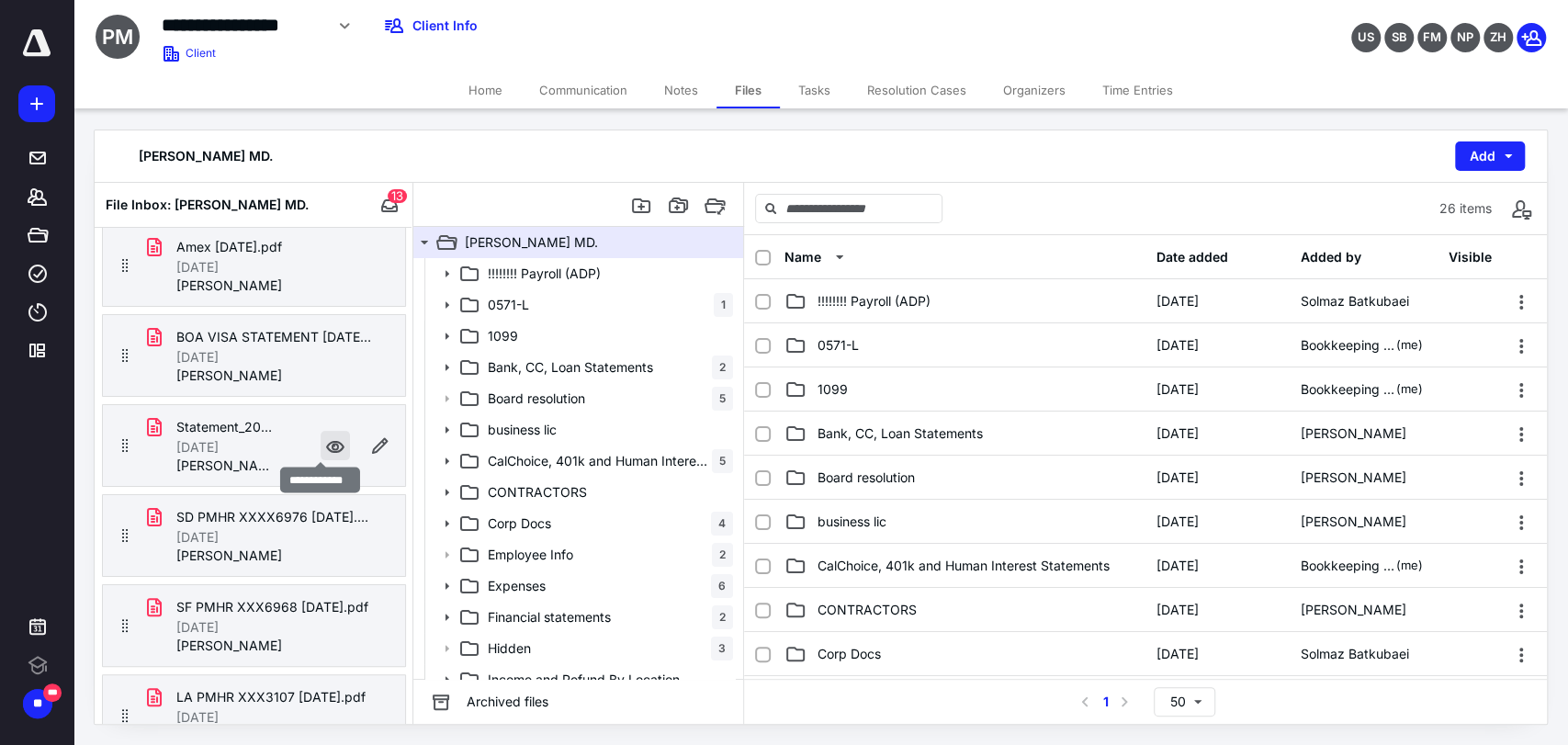 click at bounding box center (335, 446) 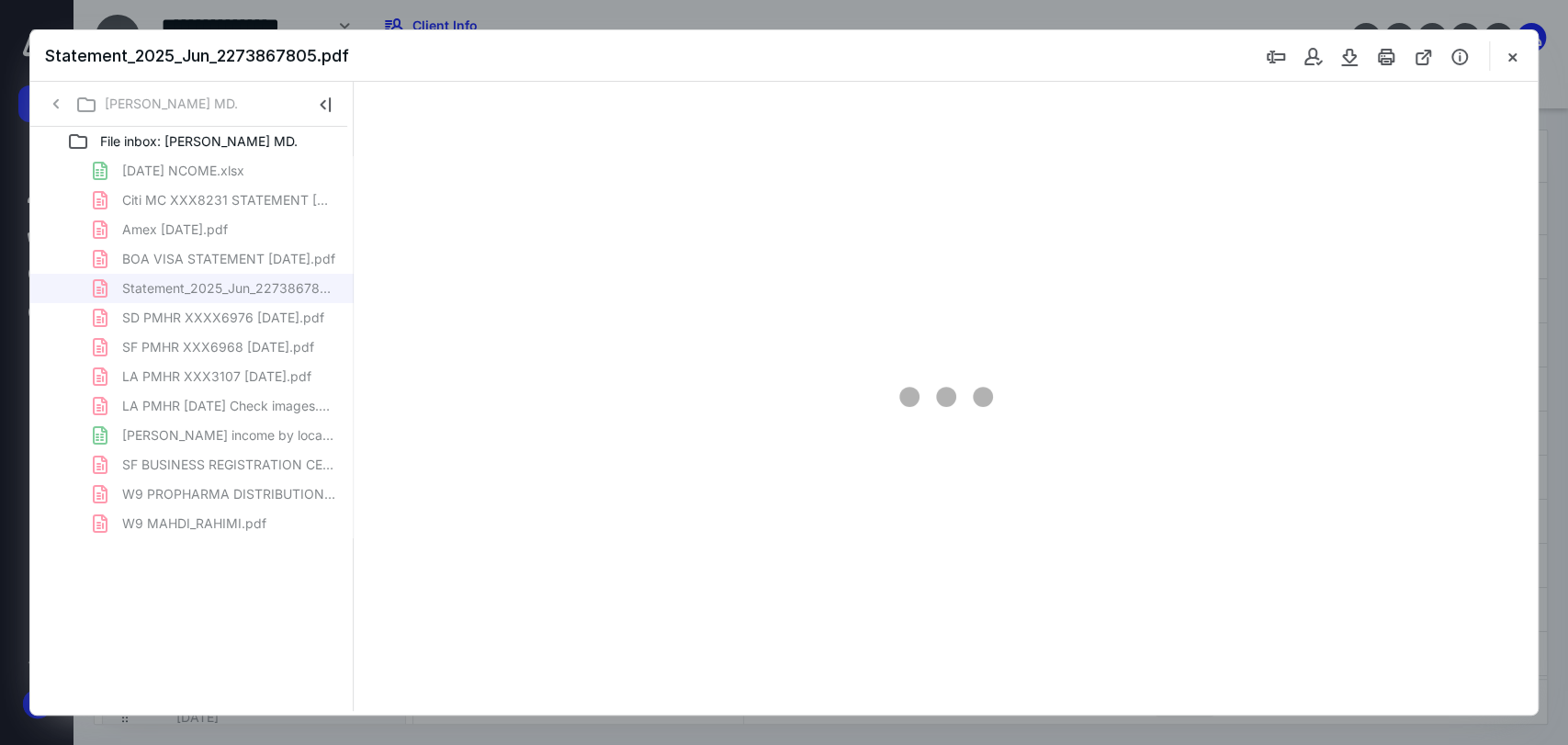 click on "[DATE] NCOME.xlsx Citi MC XXX8231 STATEMENT [DATE].pdf Amex [DATE].pdf BOA VISA STATEMENT [DATE].pdf Statement_2025_Jun_2273867805.pdf SD PMHR XXXX6976 [DATE].pdf SF PMHR XXX6968  [DATE].pdf LA PMHR XXX3107 [DATE].pdf LA PMHR [DATE] Check images.pdf [PERSON_NAME] income by location 2025.xls SF BUSINESS REGISTRATION CERTIFICATE [DATE]-[DATE].pdf W9 PROPHARMA DISTRIBUTION LLC.pdf W9 MAHDI_RAHIMI.pdf" at bounding box center (192, 347) 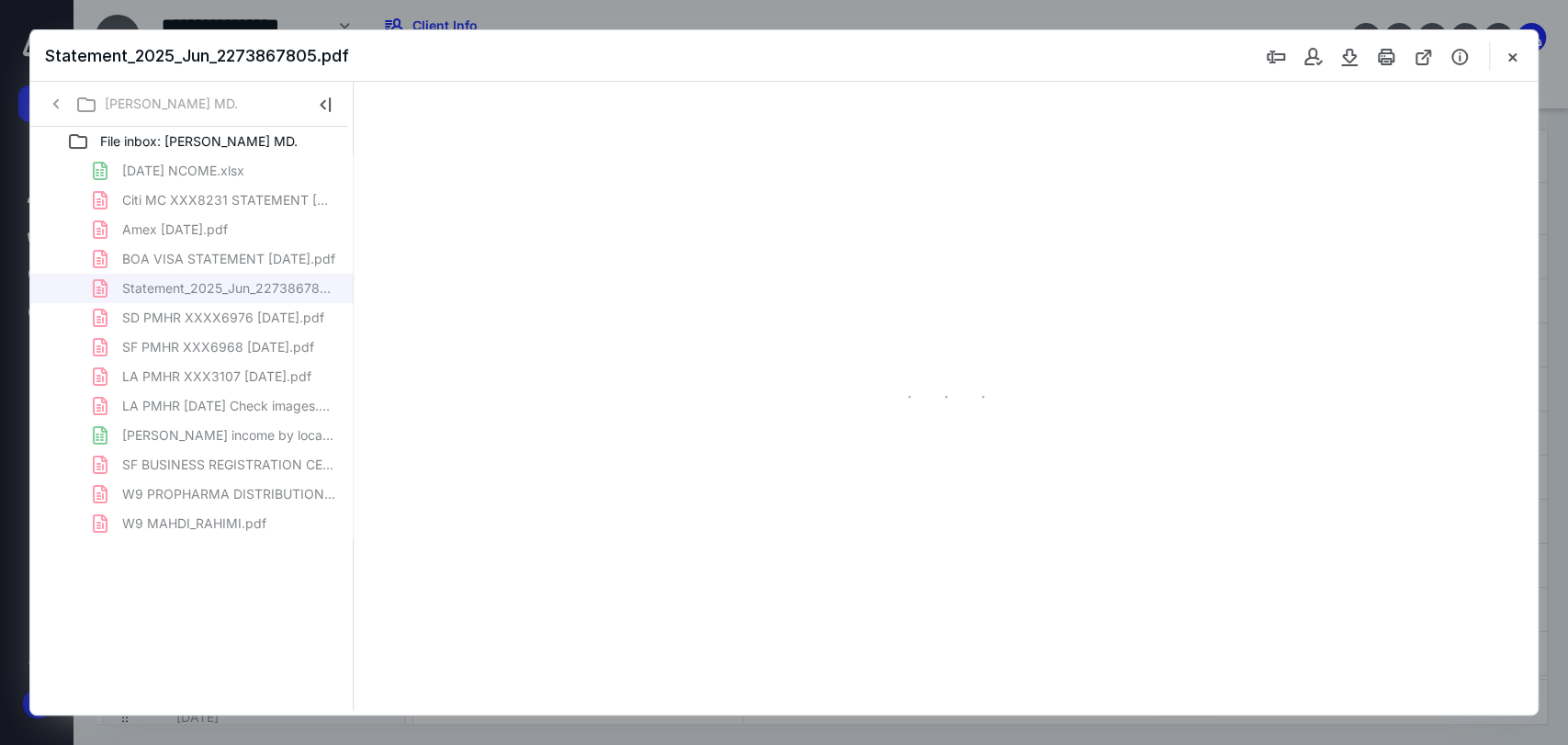 click on "[DATE] NCOME.xlsx Citi MC XXX8231 STATEMENT [DATE].pdf Amex [DATE].pdf BOA VISA STATEMENT [DATE].pdf Statement_2025_Jun_2273867805.pdf SD PMHR XXXX6976 [DATE].pdf SF PMHR XXX6968  [DATE].pdf LA PMHR XXX3107 [DATE].pdf LA PMHR [DATE] Check images.pdf [PERSON_NAME] income by location 2025.xls SF BUSINESS REGISTRATION CERTIFICATE [DATE]-[DATE].pdf W9 PROPHARMA DISTRIBUTION LLC.pdf W9 MAHDI_RAHIMI.pdf" at bounding box center [192, 347] 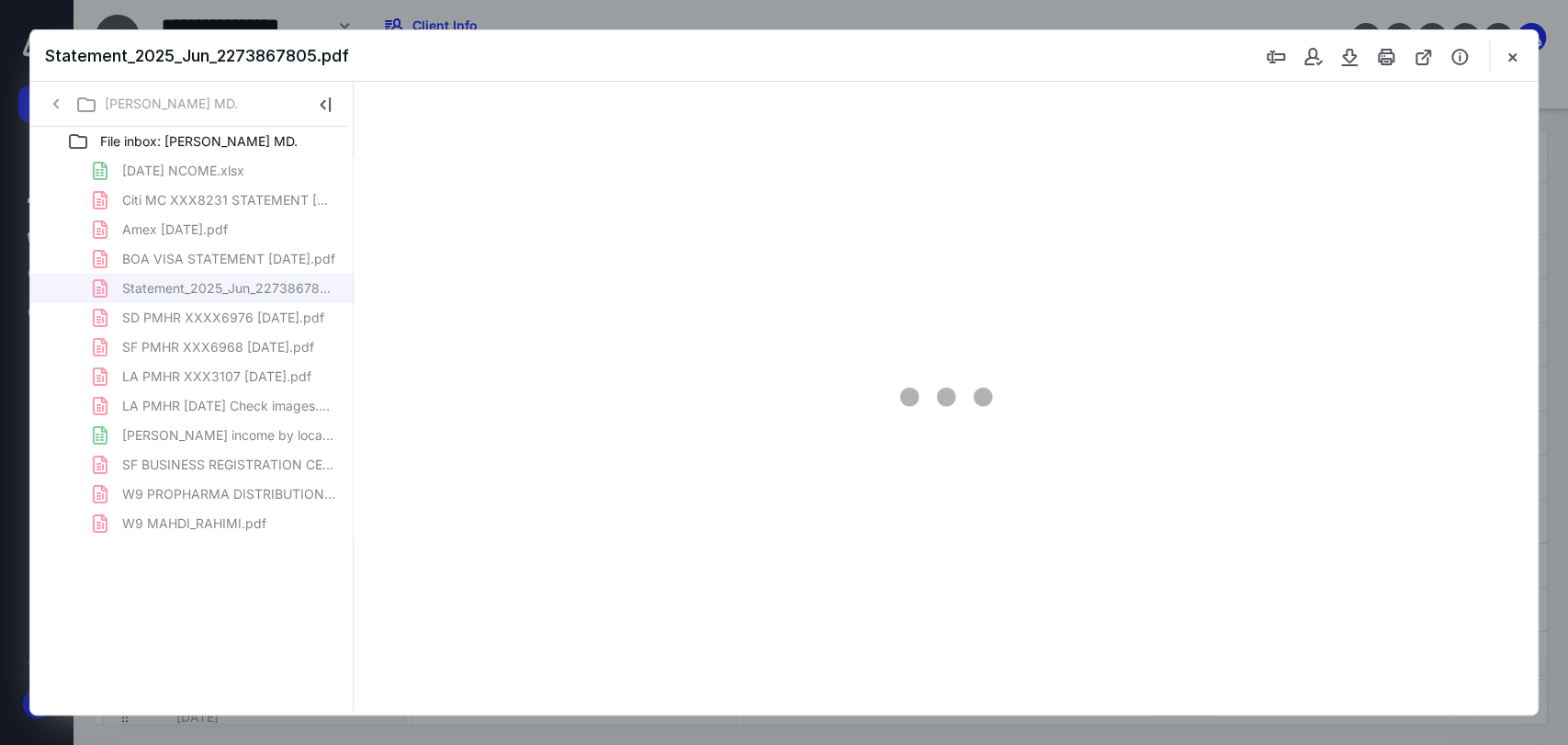 scroll, scrollTop: 0, scrollLeft: 0, axis: both 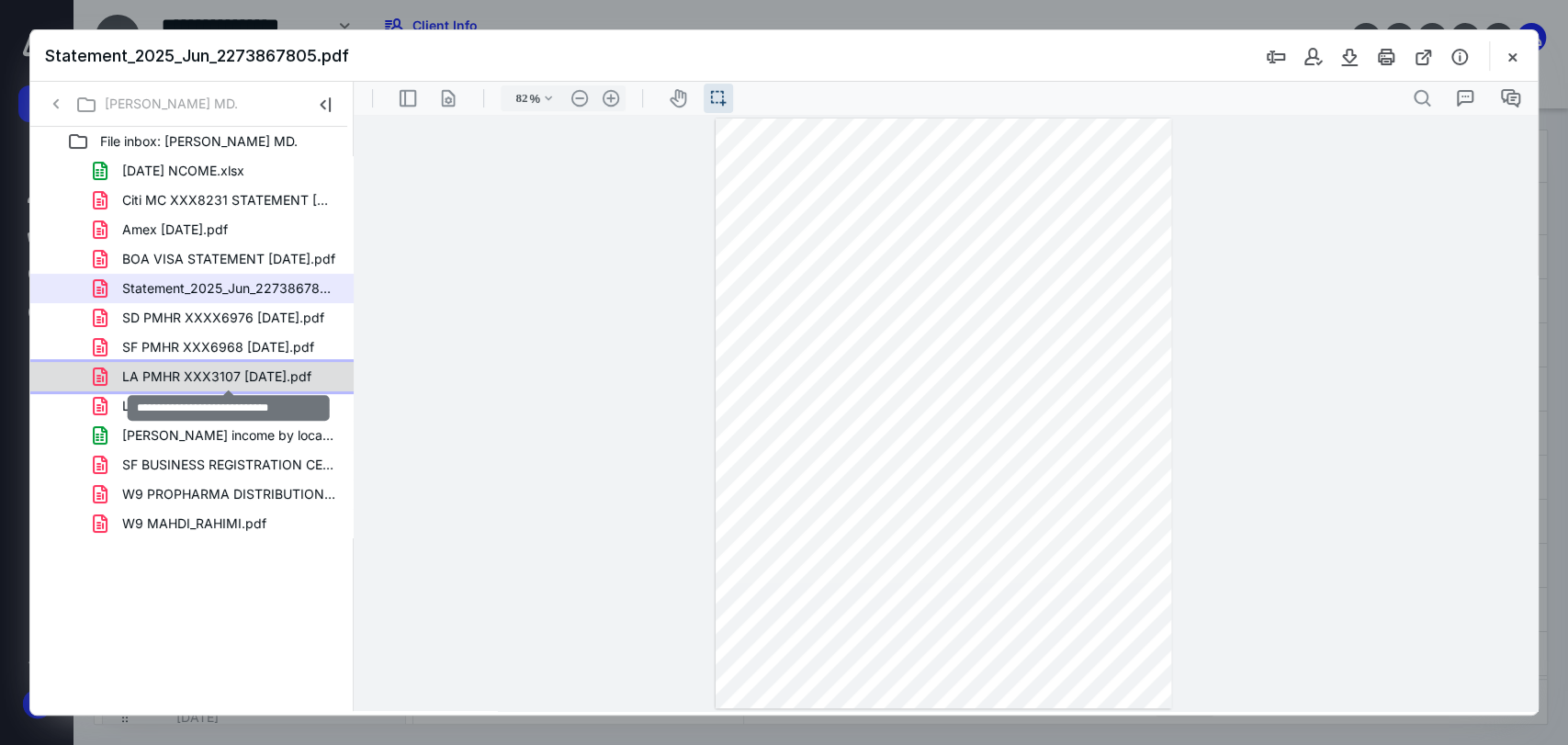 click on "LA PMHR XXX3107 [DATE].pdf" at bounding box center [217, 377] 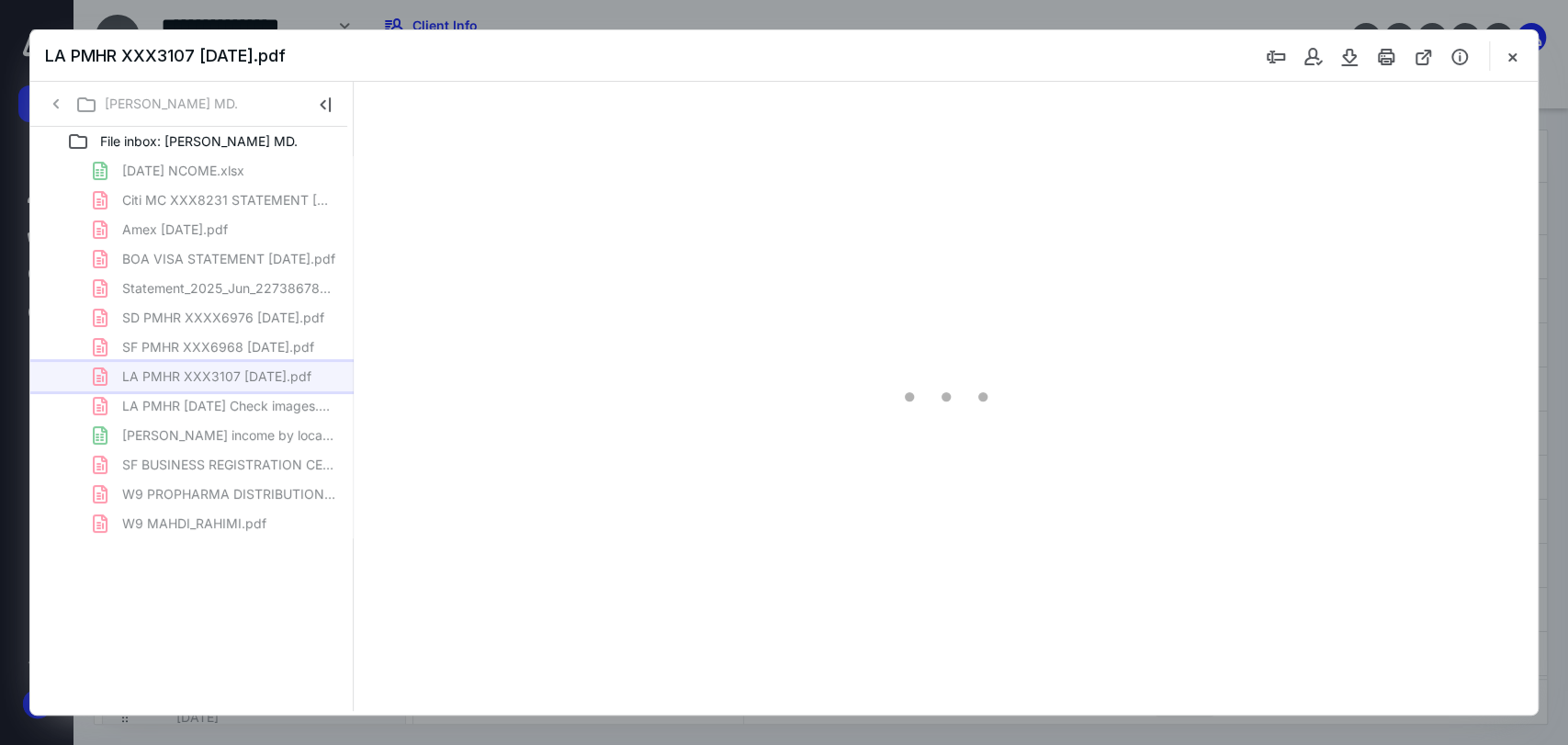 scroll, scrollTop: 36, scrollLeft: 0, axis: vertical 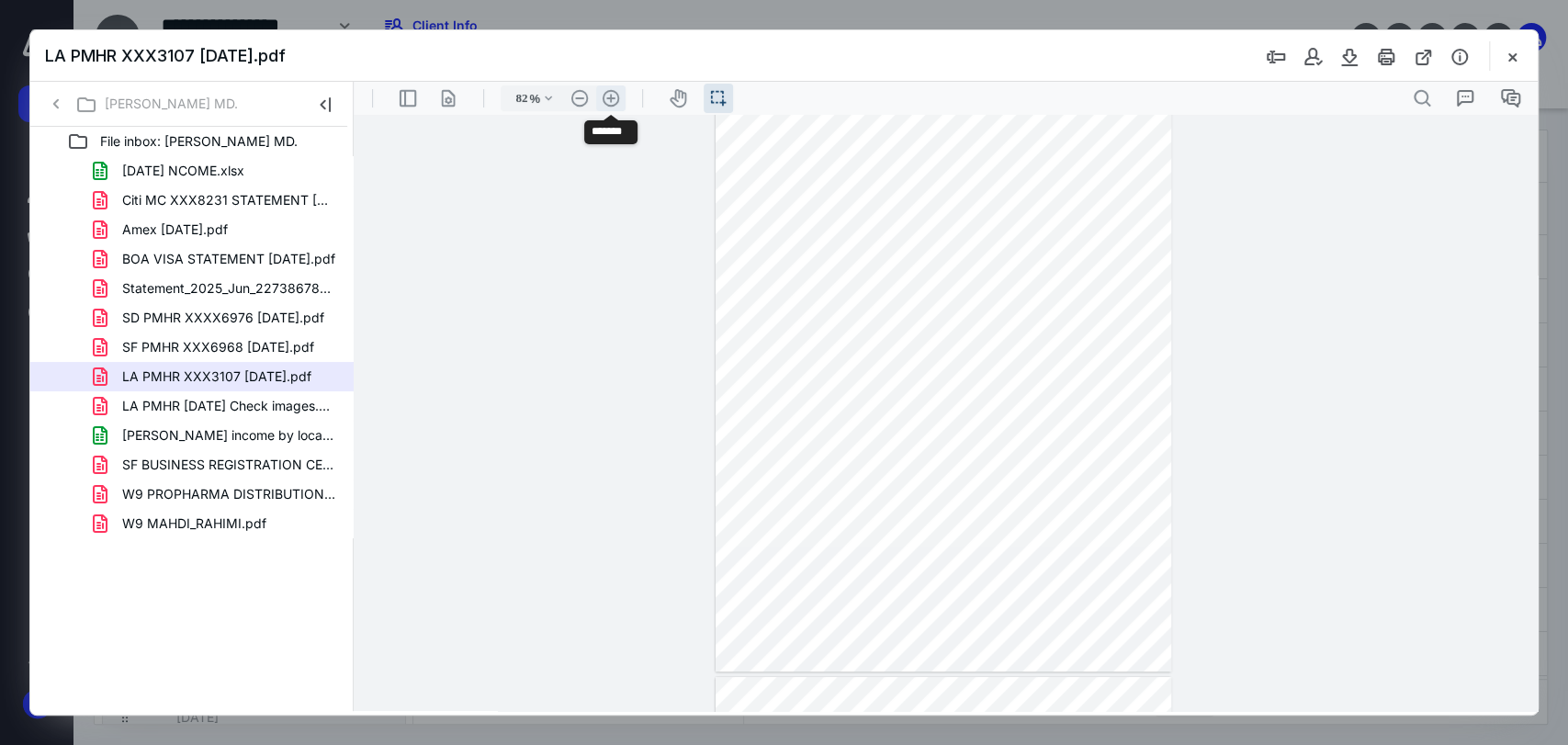 click on ".cls-1{fill:#abb0c4;} icon - header - zoom - in - line" at bounding box center (611, 98) 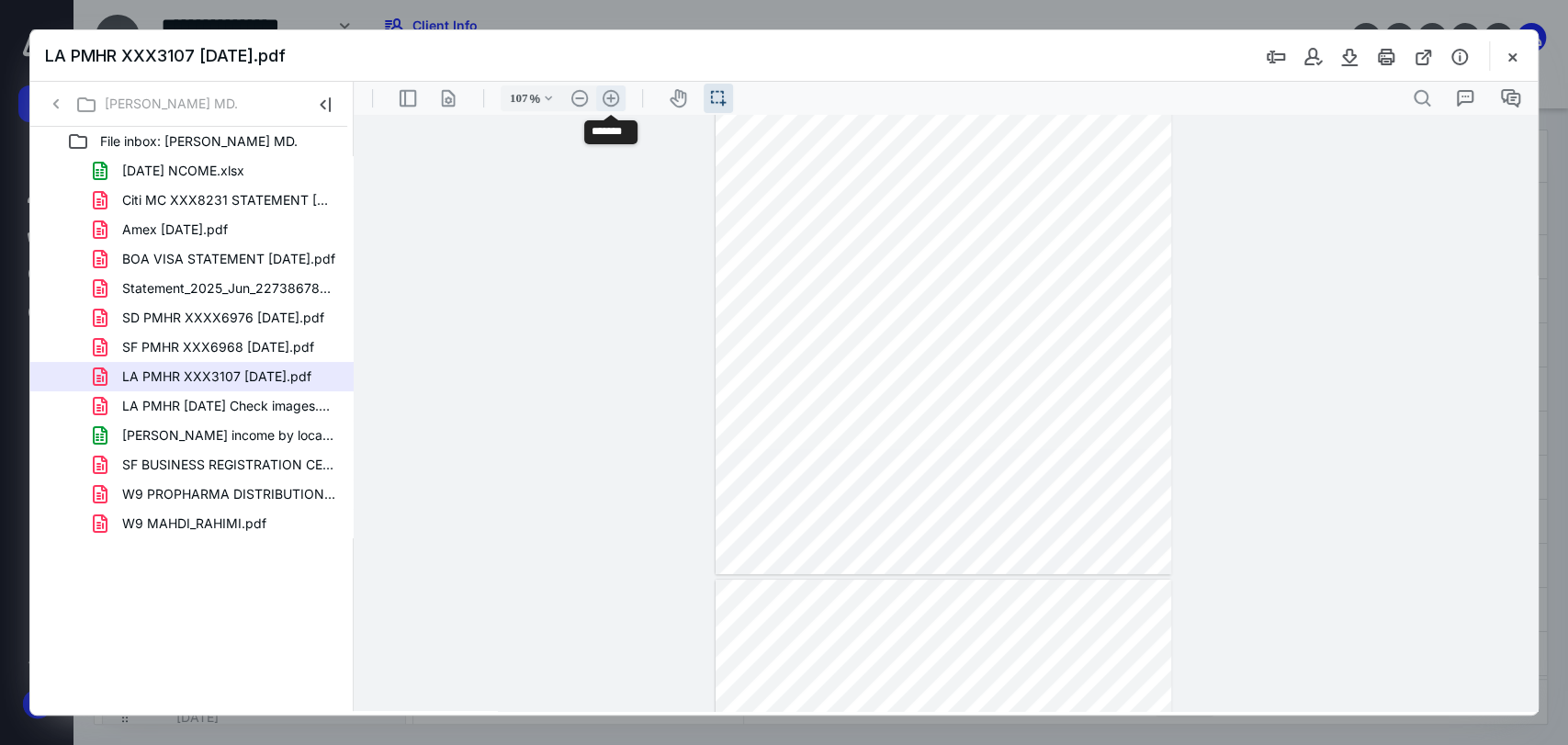click on ".cls-1{fill:#abb0c4;} icon - header - zoom - in - line" at bounding box center [611, 98] 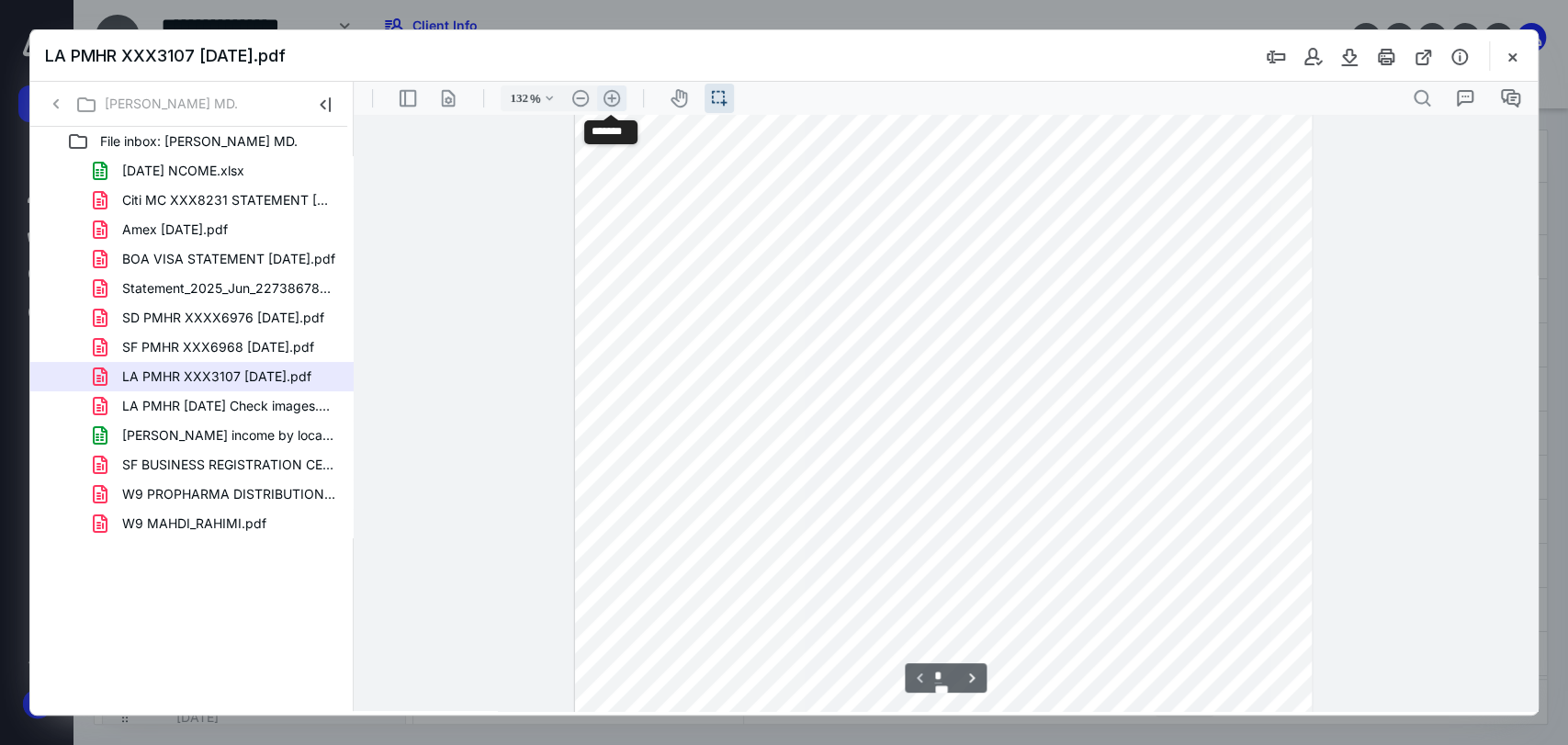 scroll, scrollTop: 231, scrollLeft: 0, axis: vertical 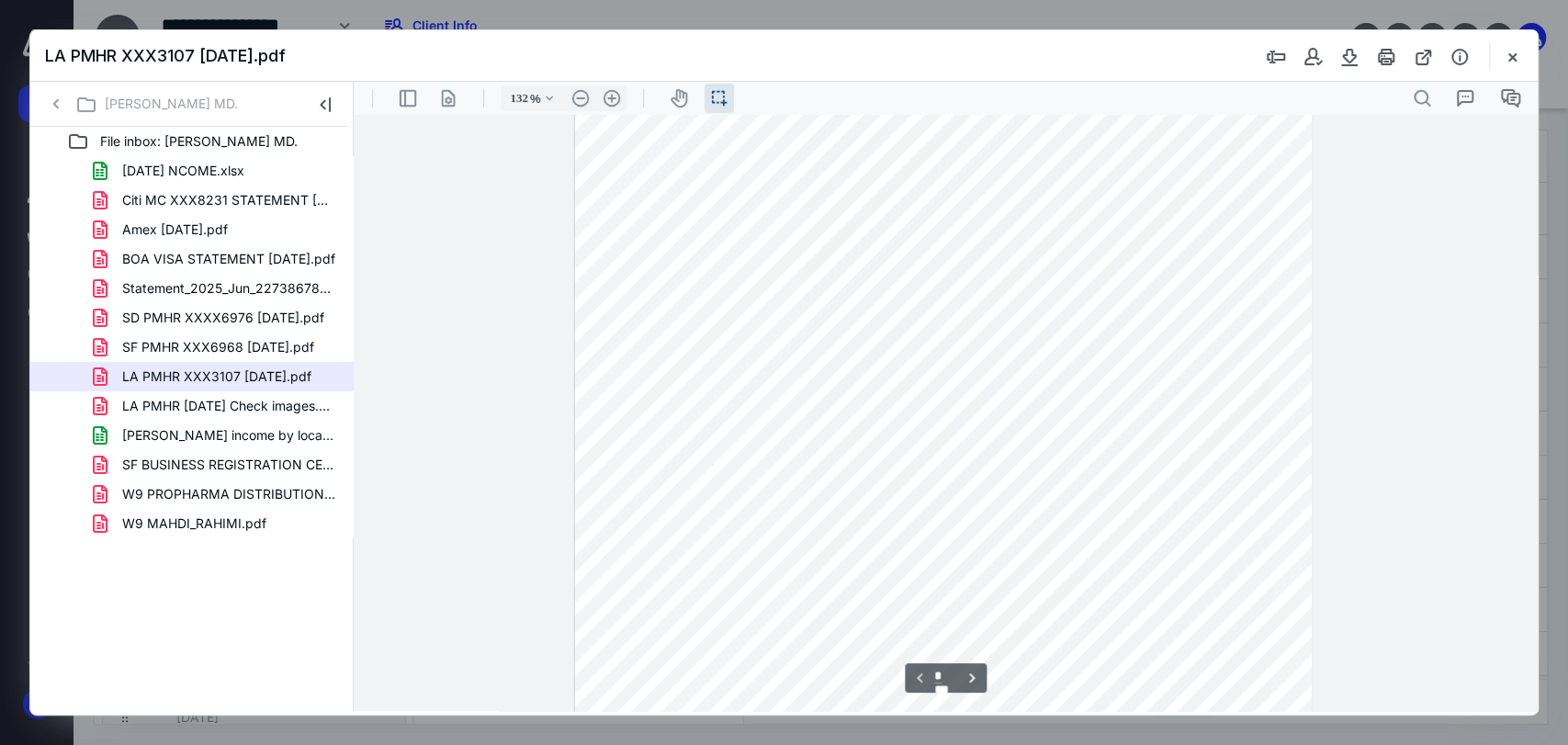 click on "**********" at bounding box center (945, 412) 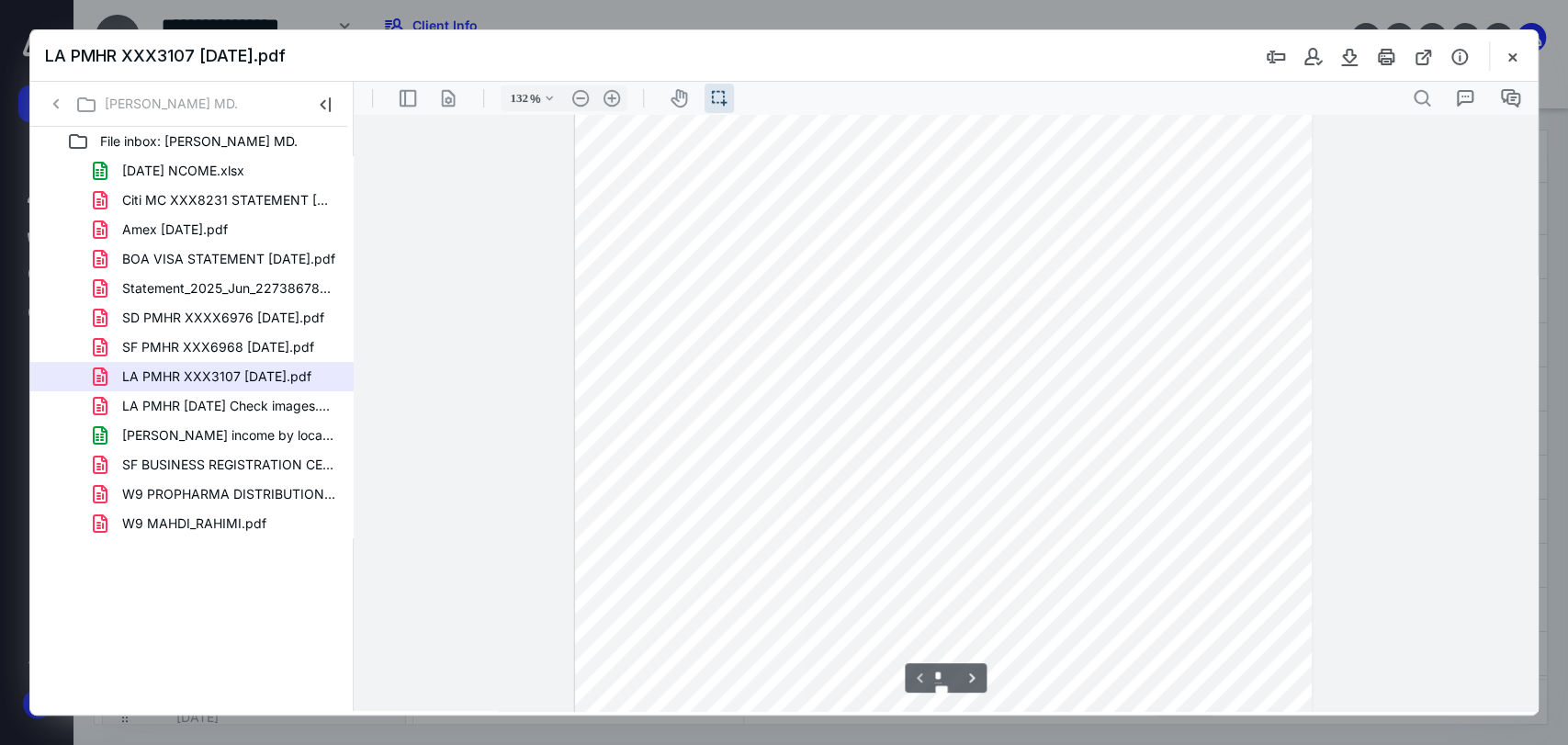 scroll, scrollTop: 0, scrollLeft: 0, axis: both 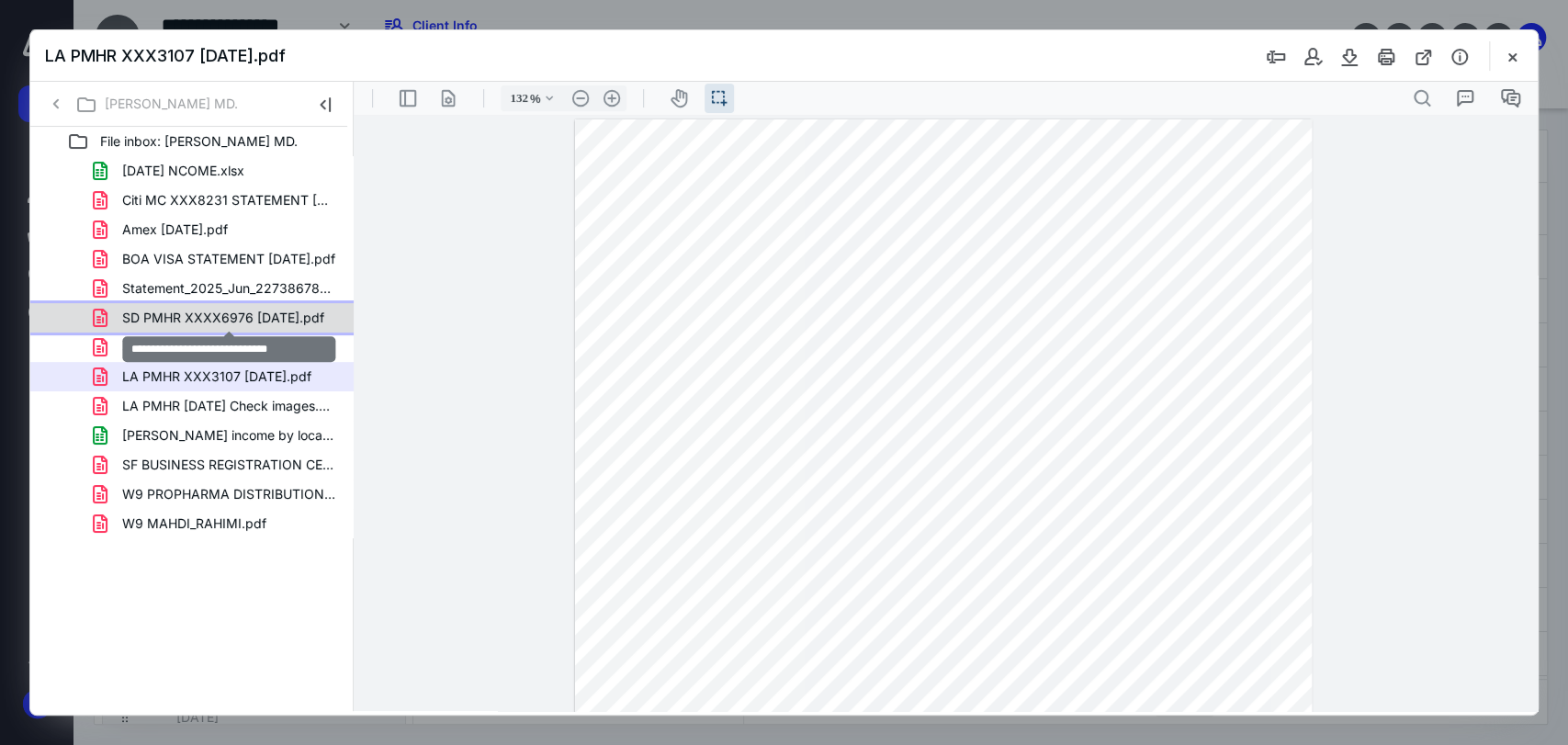 click on "SD PMHR XXXX6976 [DATE].pdf" at bounding box center (223, 318) 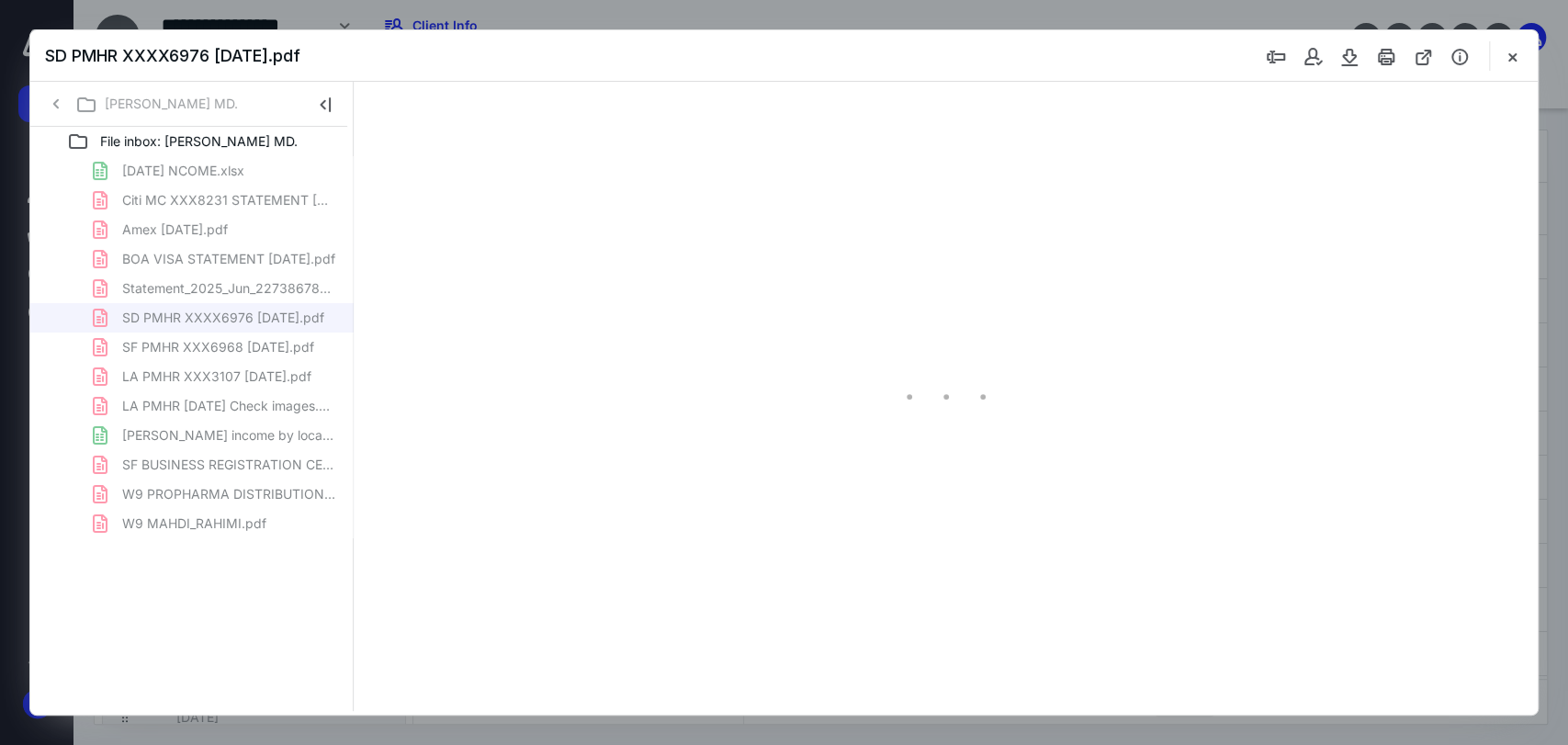 scroll, scrollTop: 36, scrollLeft: 0, axis: vertical 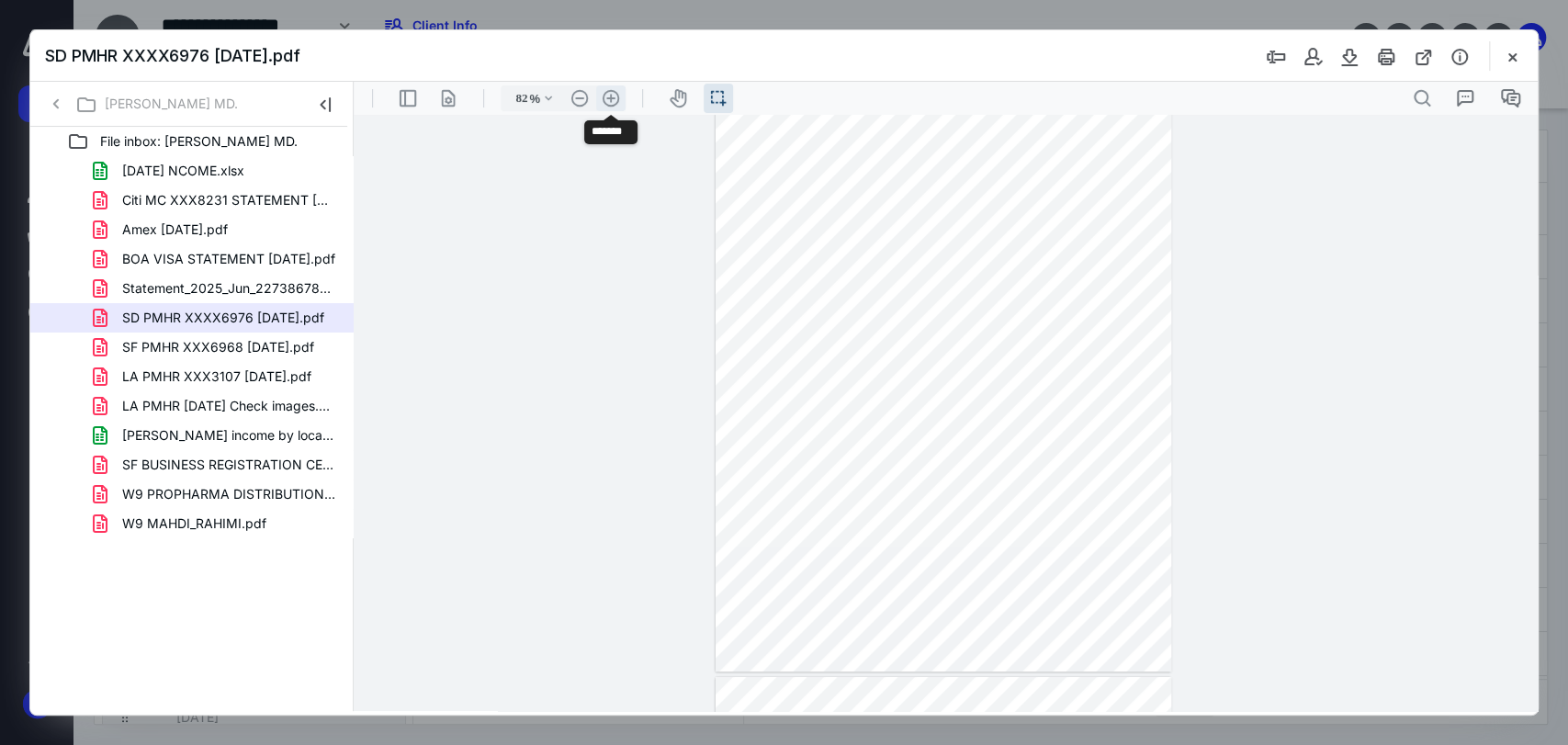 click on ".cls-1{fill:#abb0c4;} icon - header - zoom - in - line" at bounding box center (611, 98) 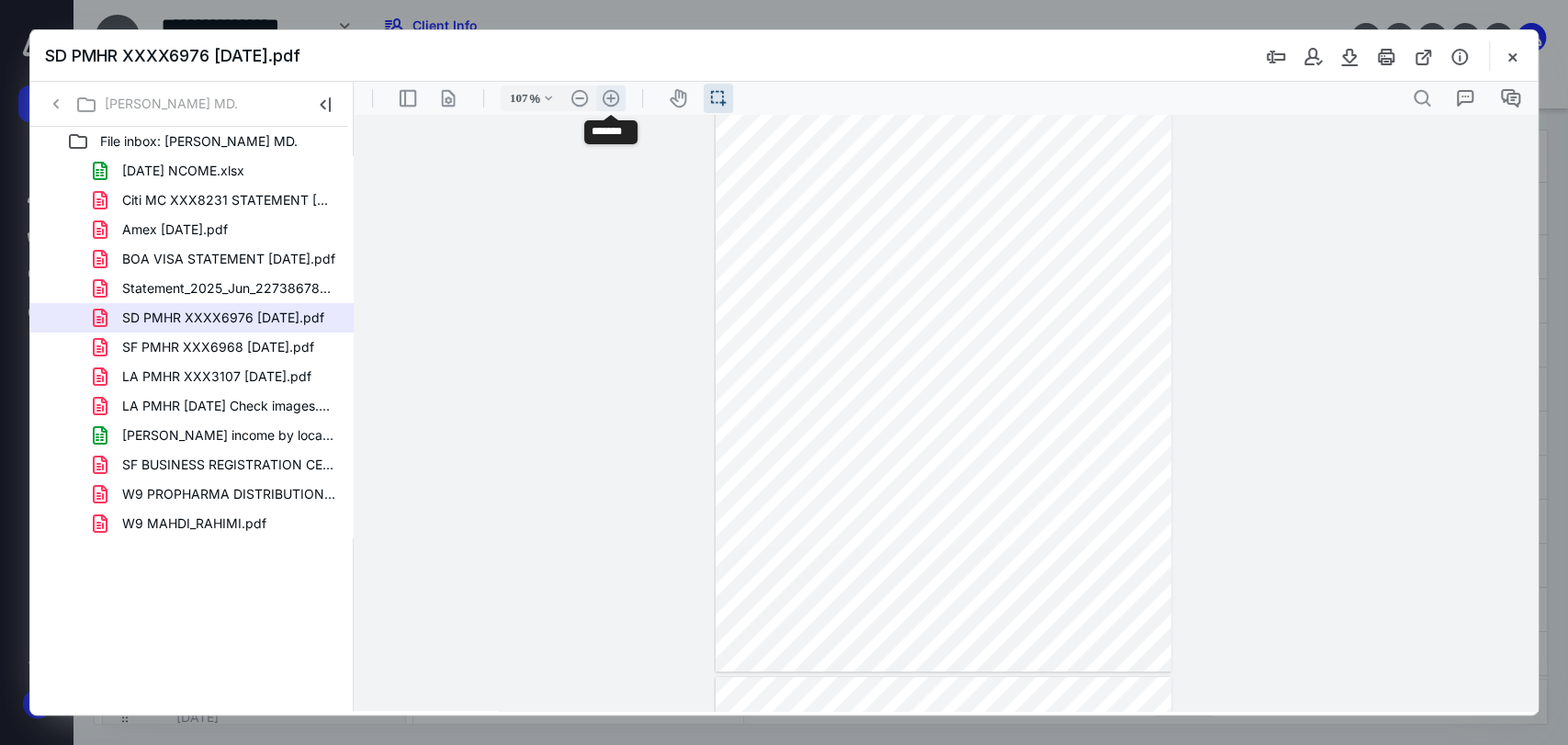 scroll, scrollTop: 133, scrollLeft: 0, axis: vertical 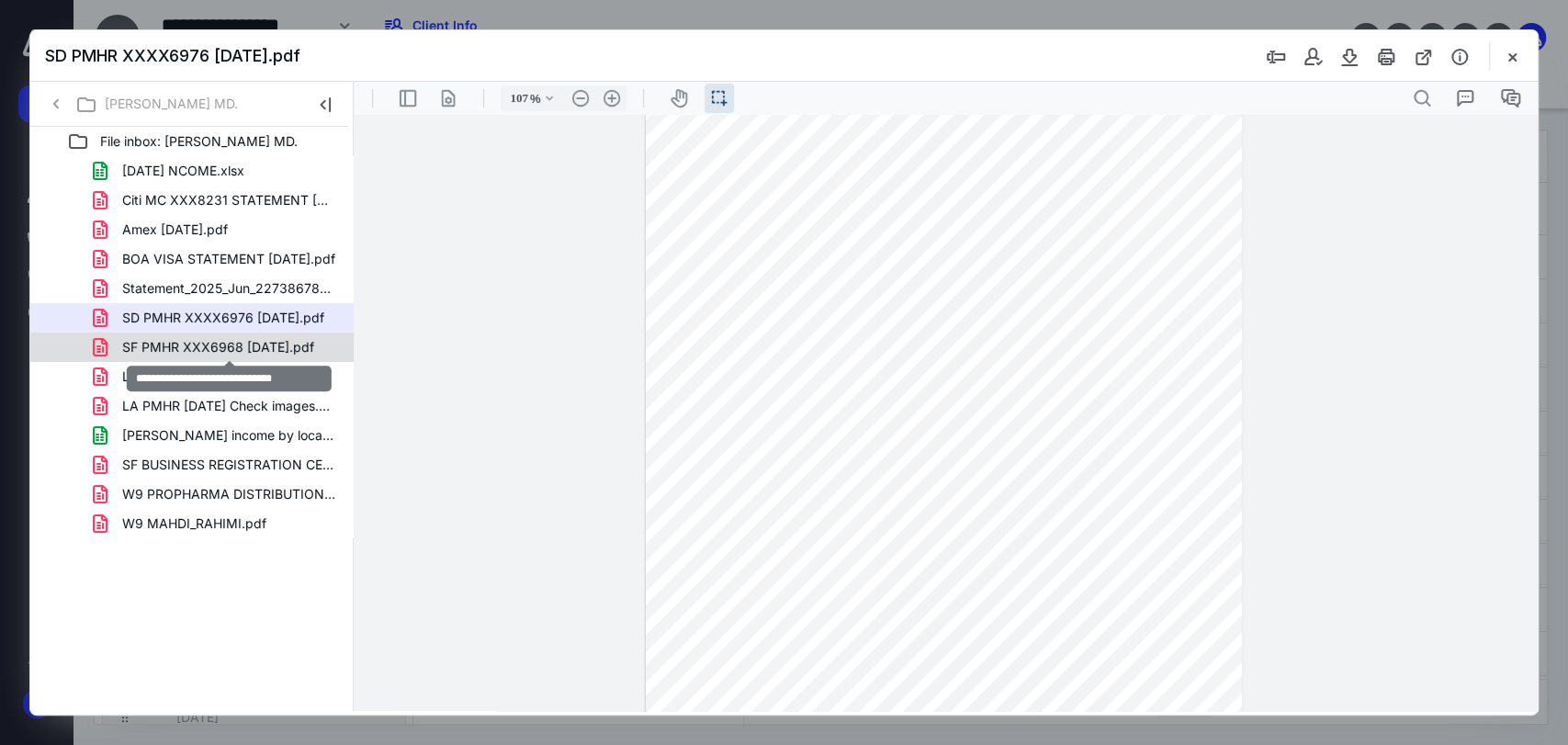 click on "SF PMHR XXX6968  [DATE].pdf" at bounding box center [218, 347] 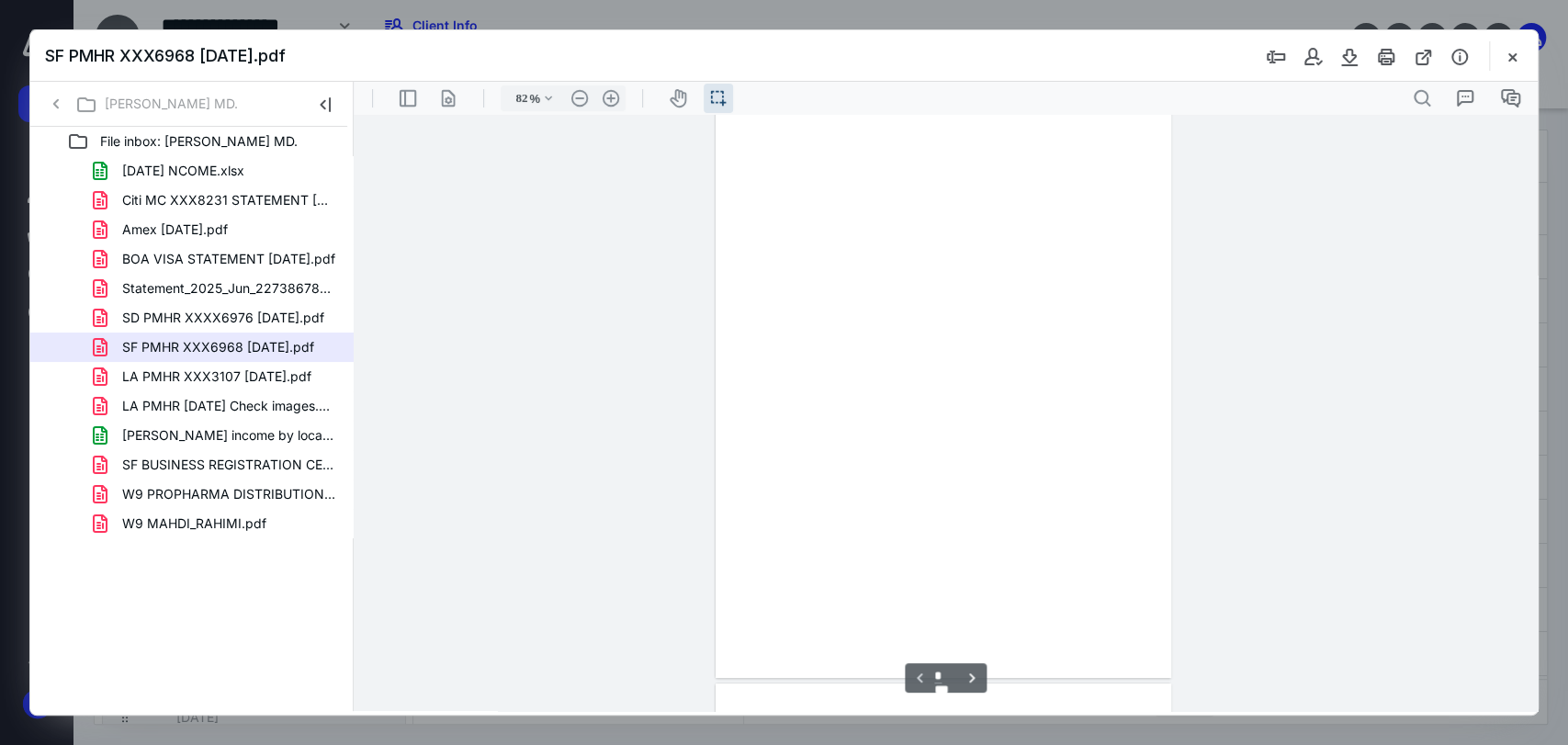 scroll, scrollTop: 0, scrollLeft: 0, axis: both 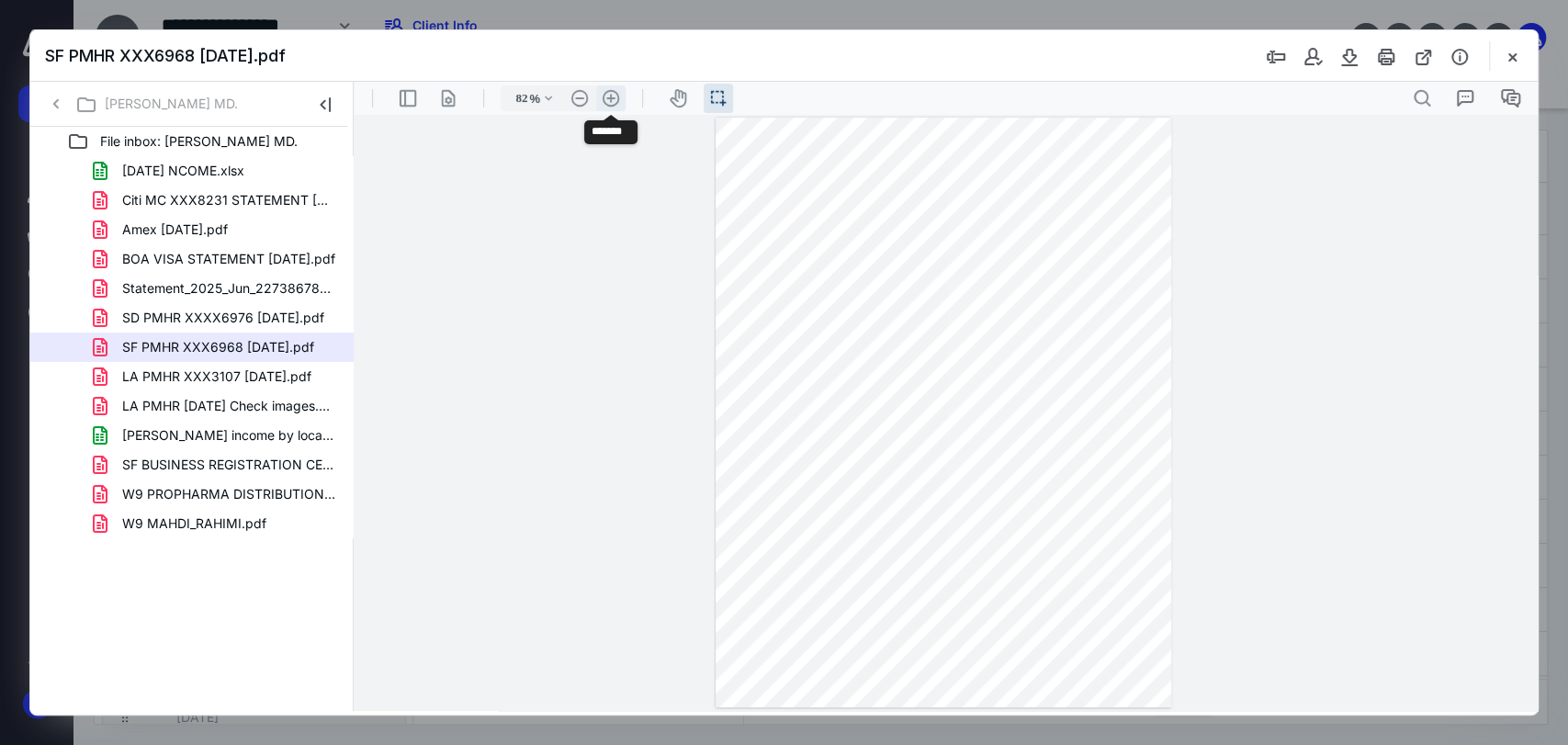 click on ".cls-1{fill:#abb0c4;} icon - header - zoom - in - line" at bounding box center [611, 98] 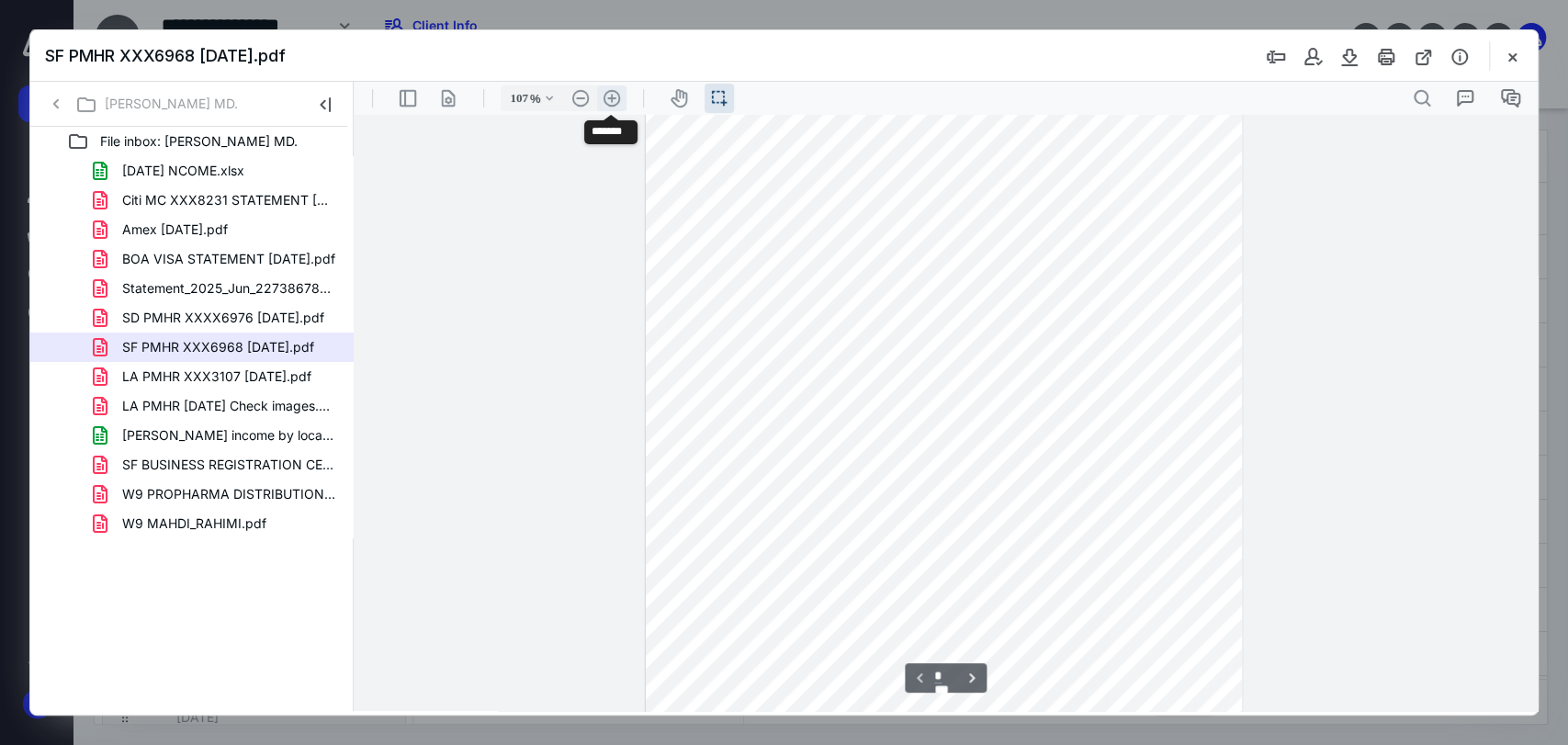 click on ".cls-1{fill:#abb0c4;} icon - header - zoom - in - line" at bounding box center (612, 98) 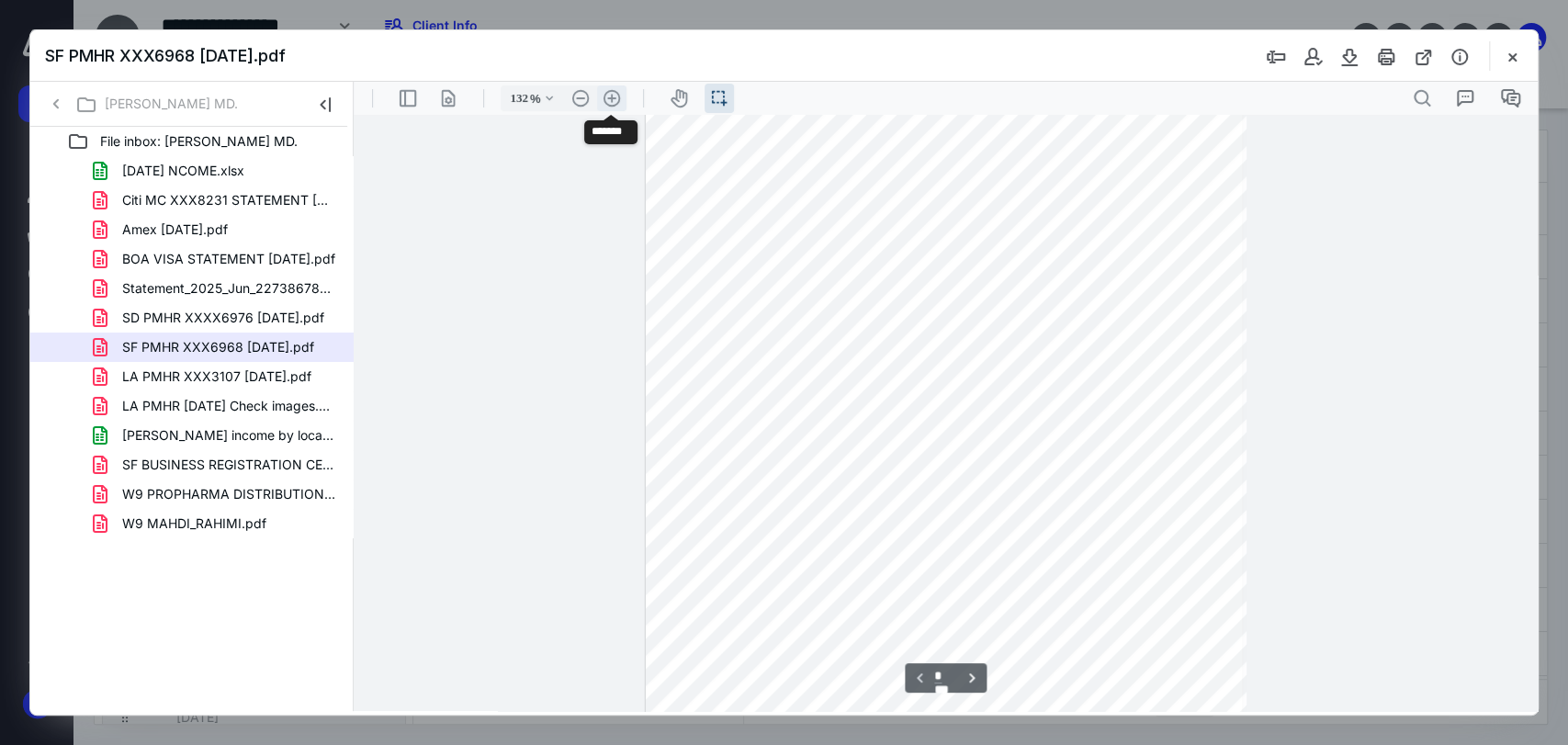 scroll, scrollTop: 173, scrollLeft: 0, axis: vertical 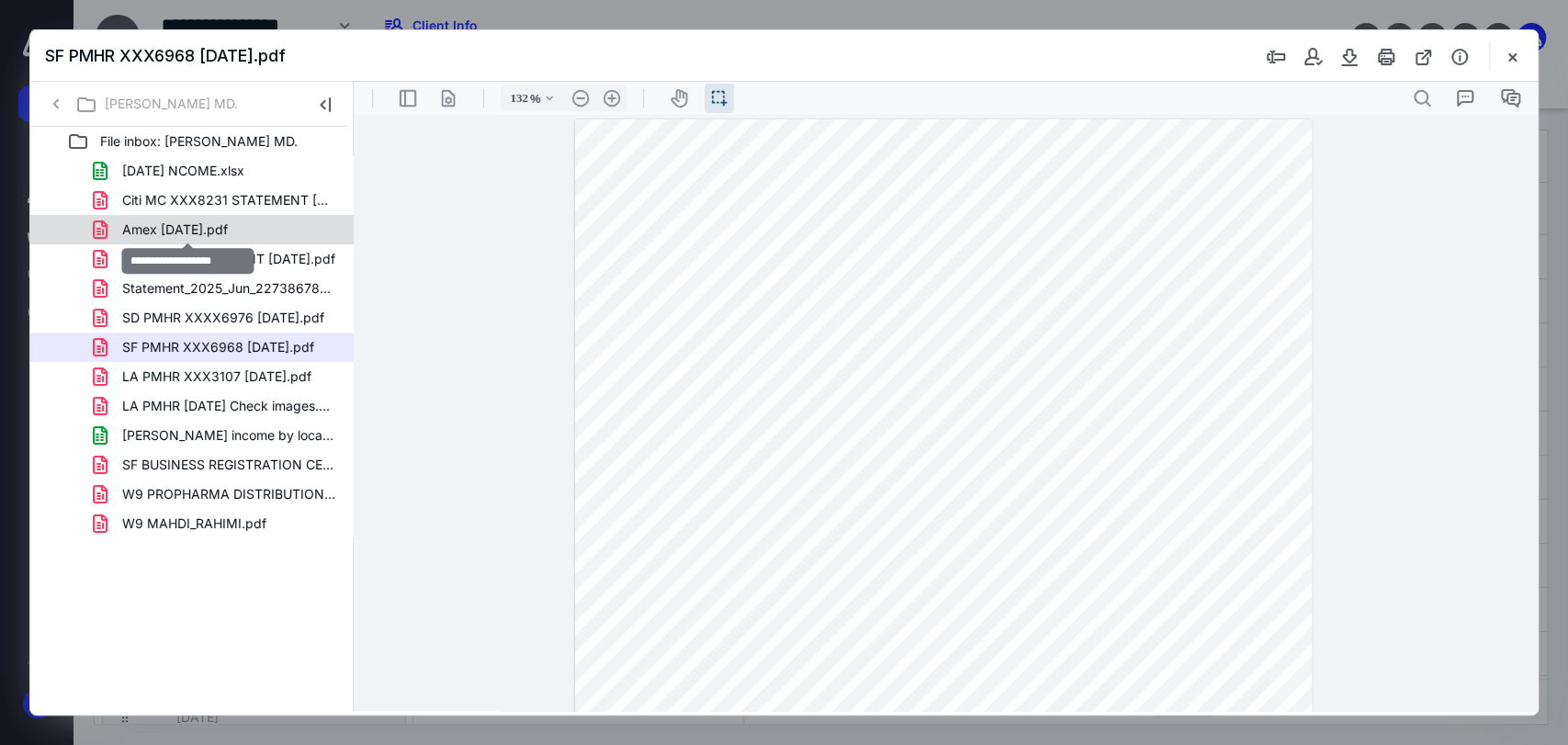 click on "Amex [DATE].pdf" at bounding box center (175, 230) 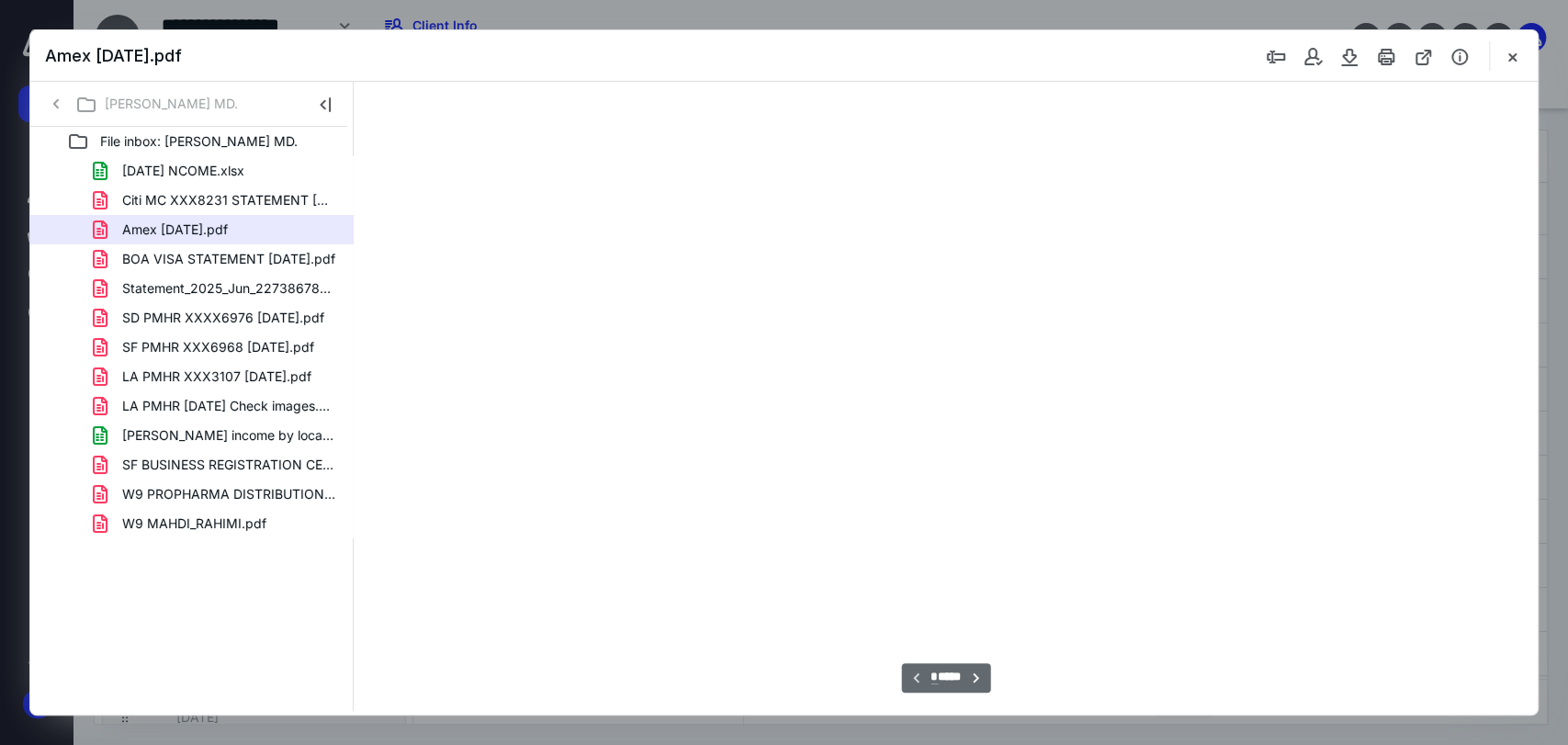 scroll, scrollTop: 36, scrollLeft: 0, axis: vertical 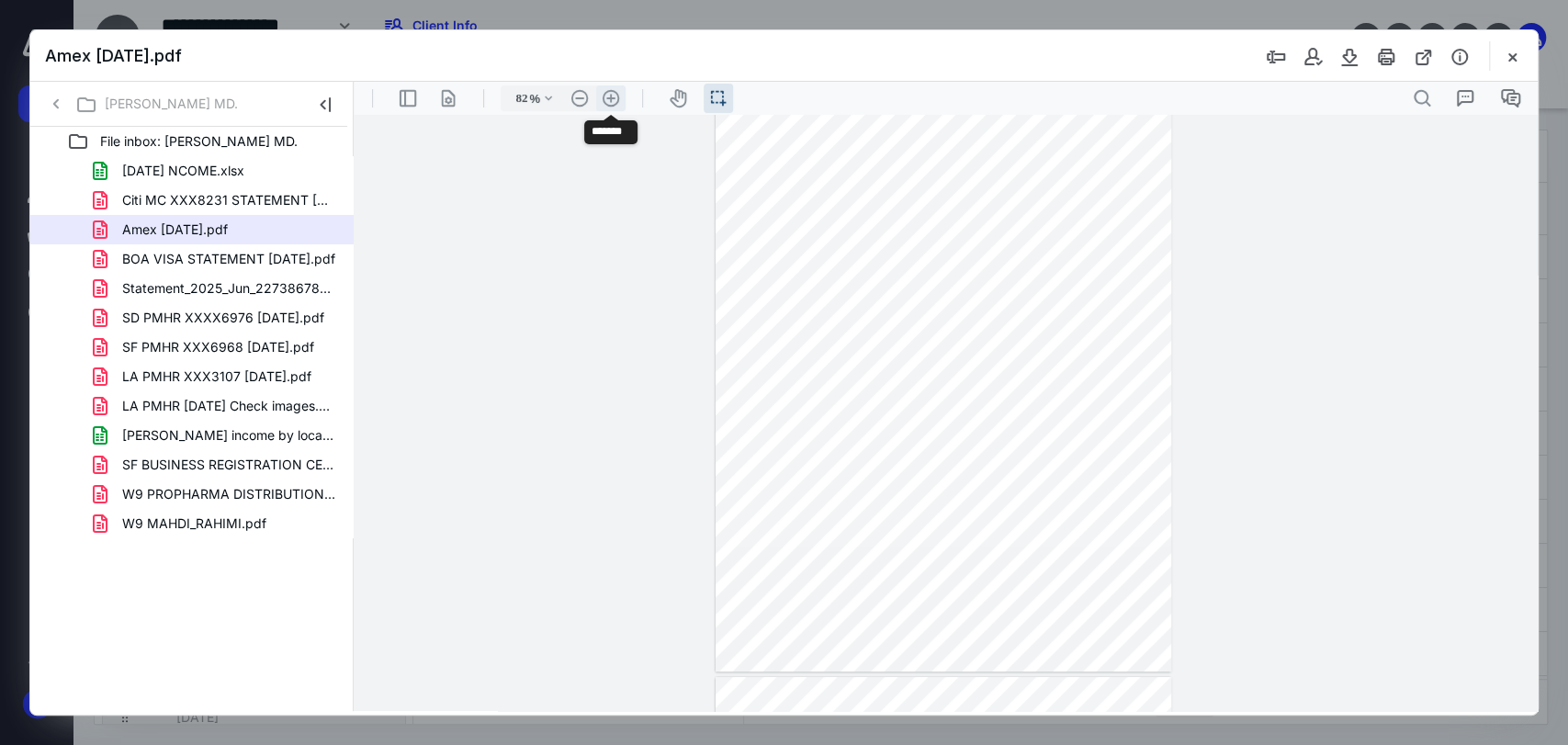 click on ".cls-1{fill:#abb0c4;} icon - header - zoom - in - line" at bounding box center [611, 98] 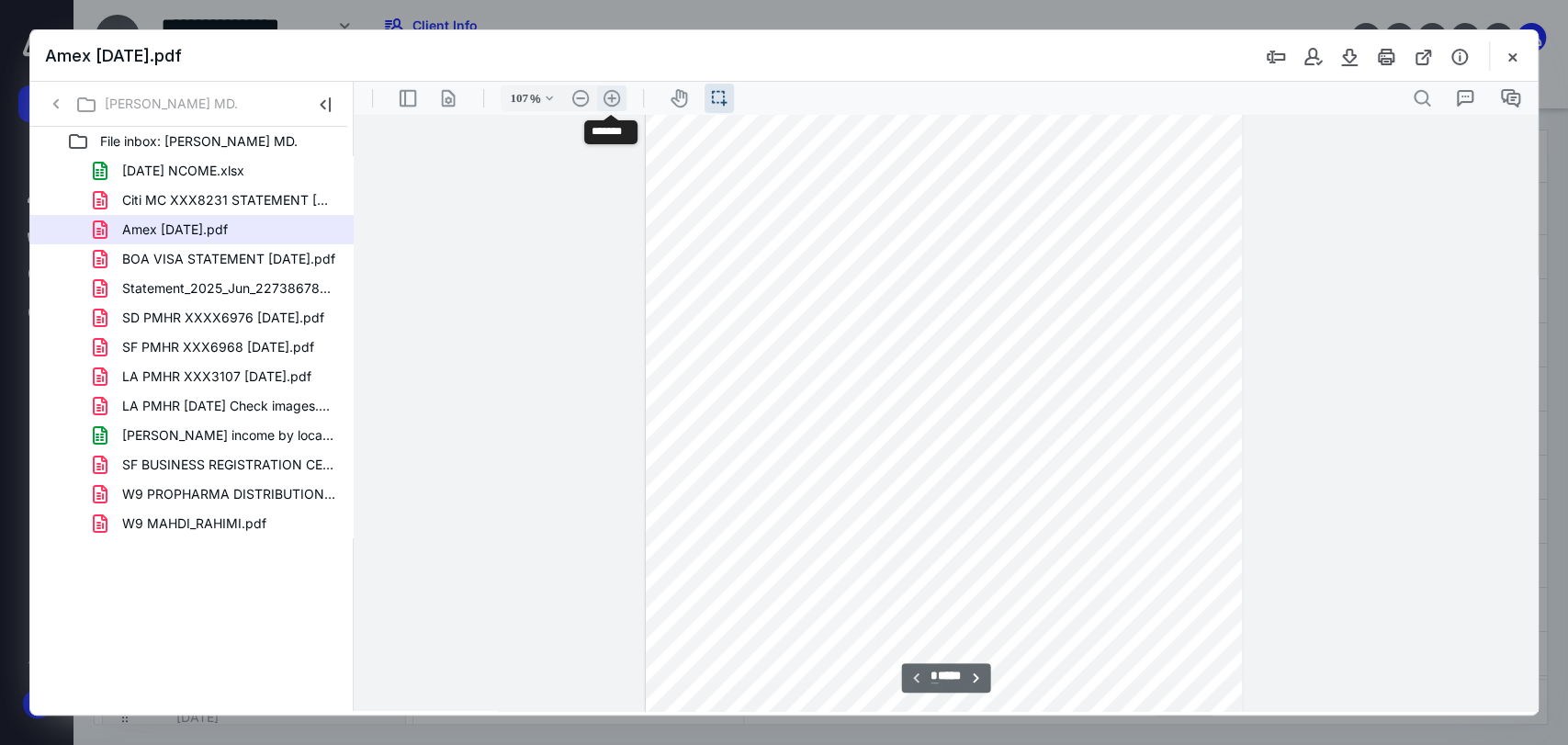click on ".cls-1{fill:#abb0c4;} icon - header - zoom - in - line" at bounding box center (612, 98) 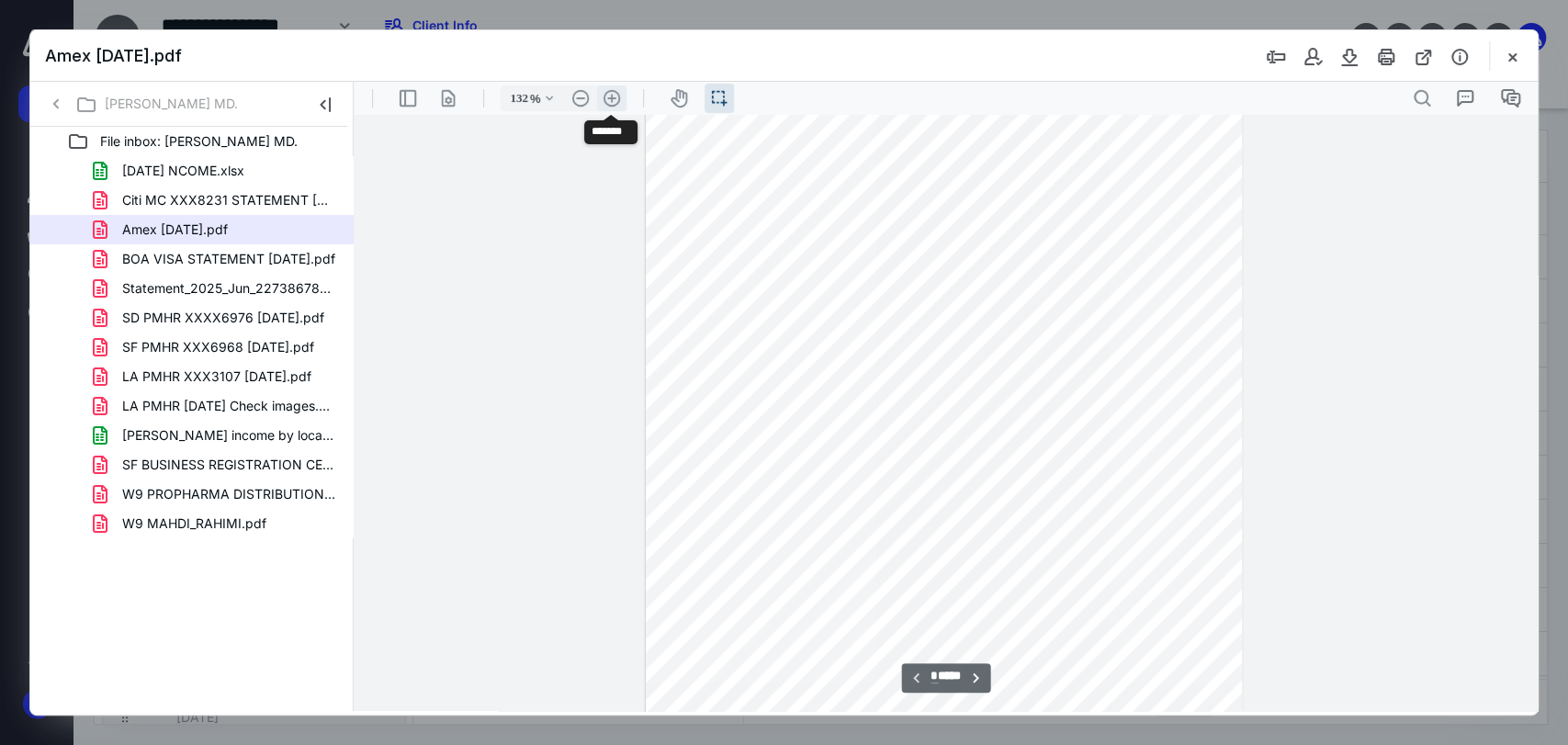 scroll, scrollTop: 231, scrollLeft: 0, axis: vertical 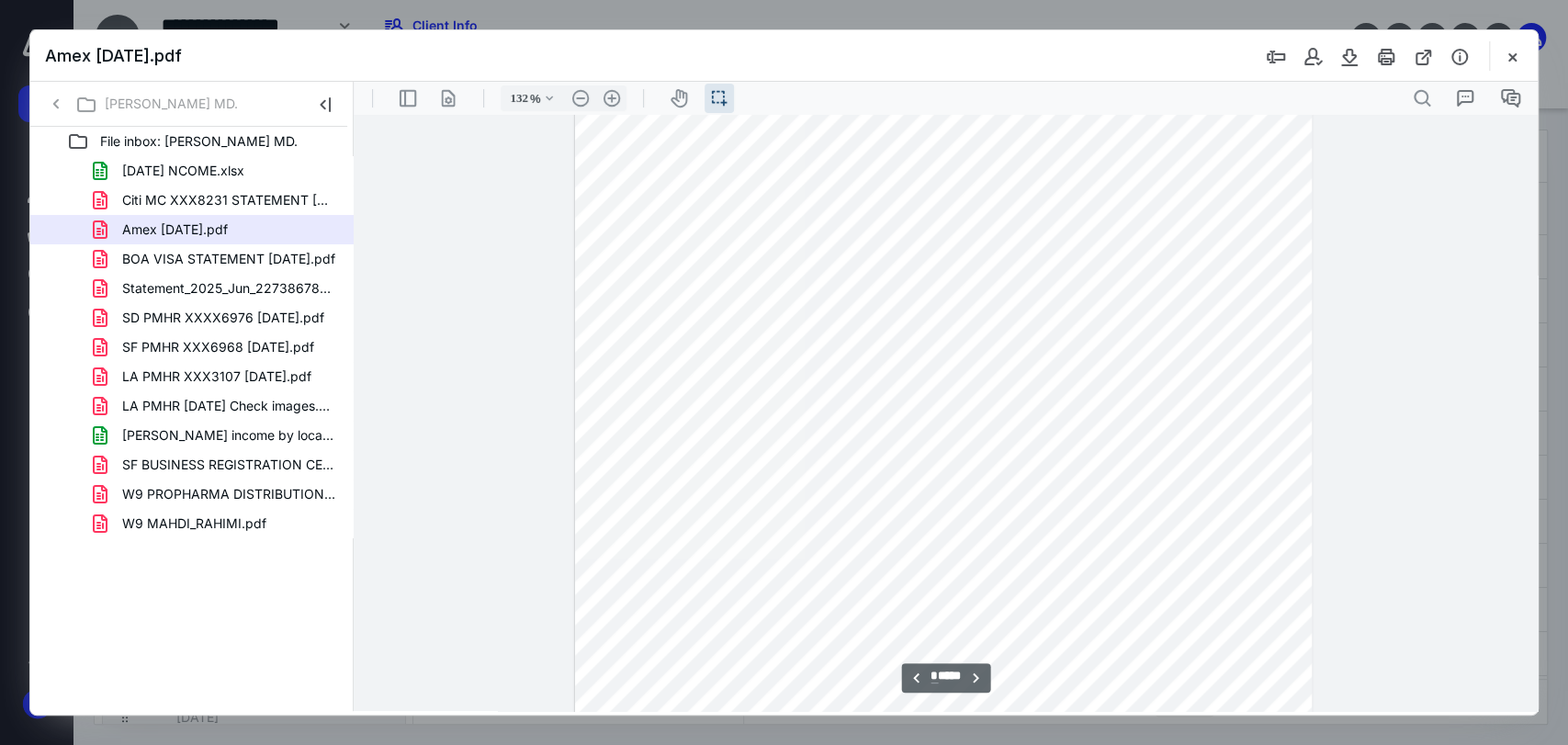 click at bounding box center (784, 372) 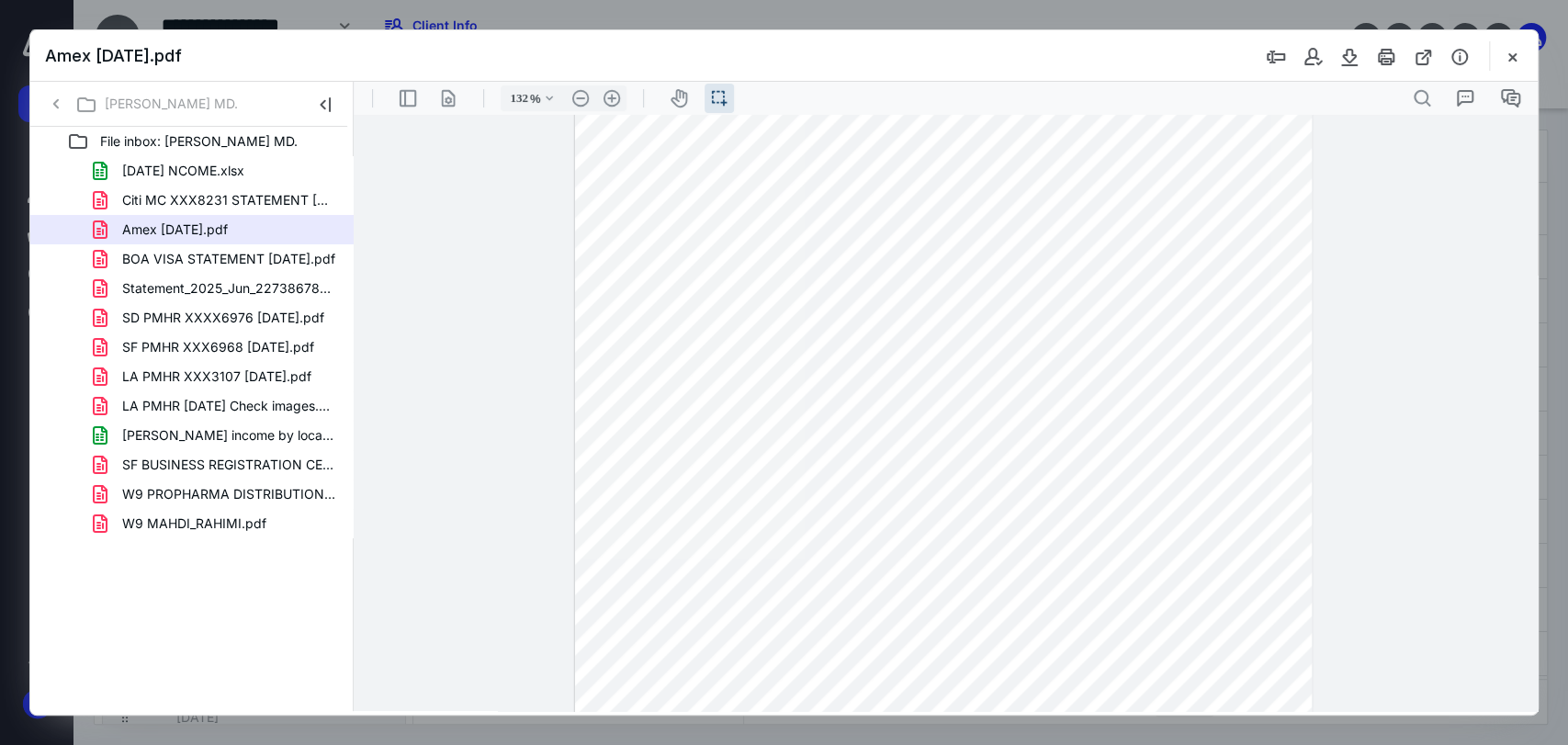 drag, startPoint x: 1535, startPoint y: 389, endPoint x: 1890, endPoint y: 483, distance: 367.23426 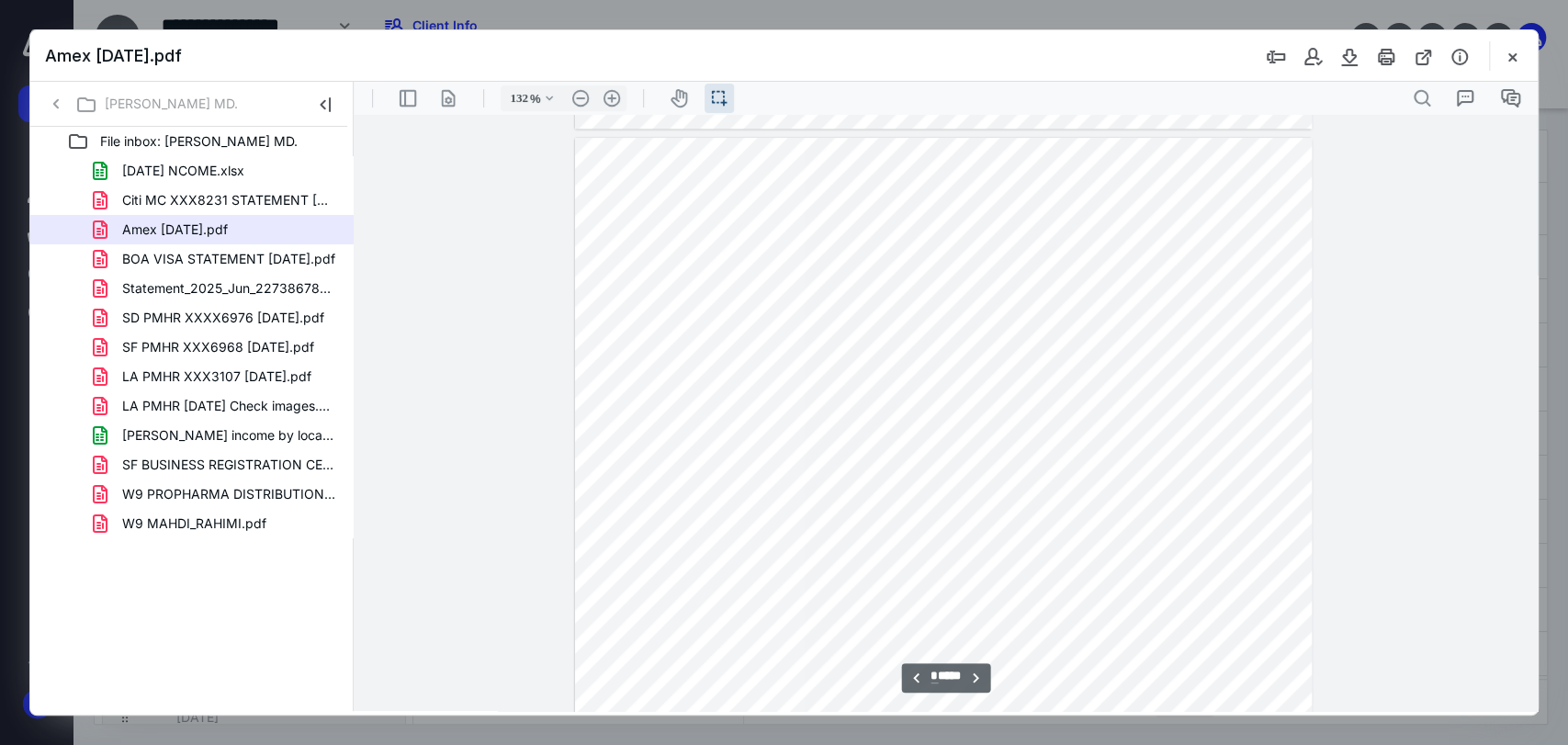 scroll, scrollTop: 5775, scrollLeft: 0, axis: vertical 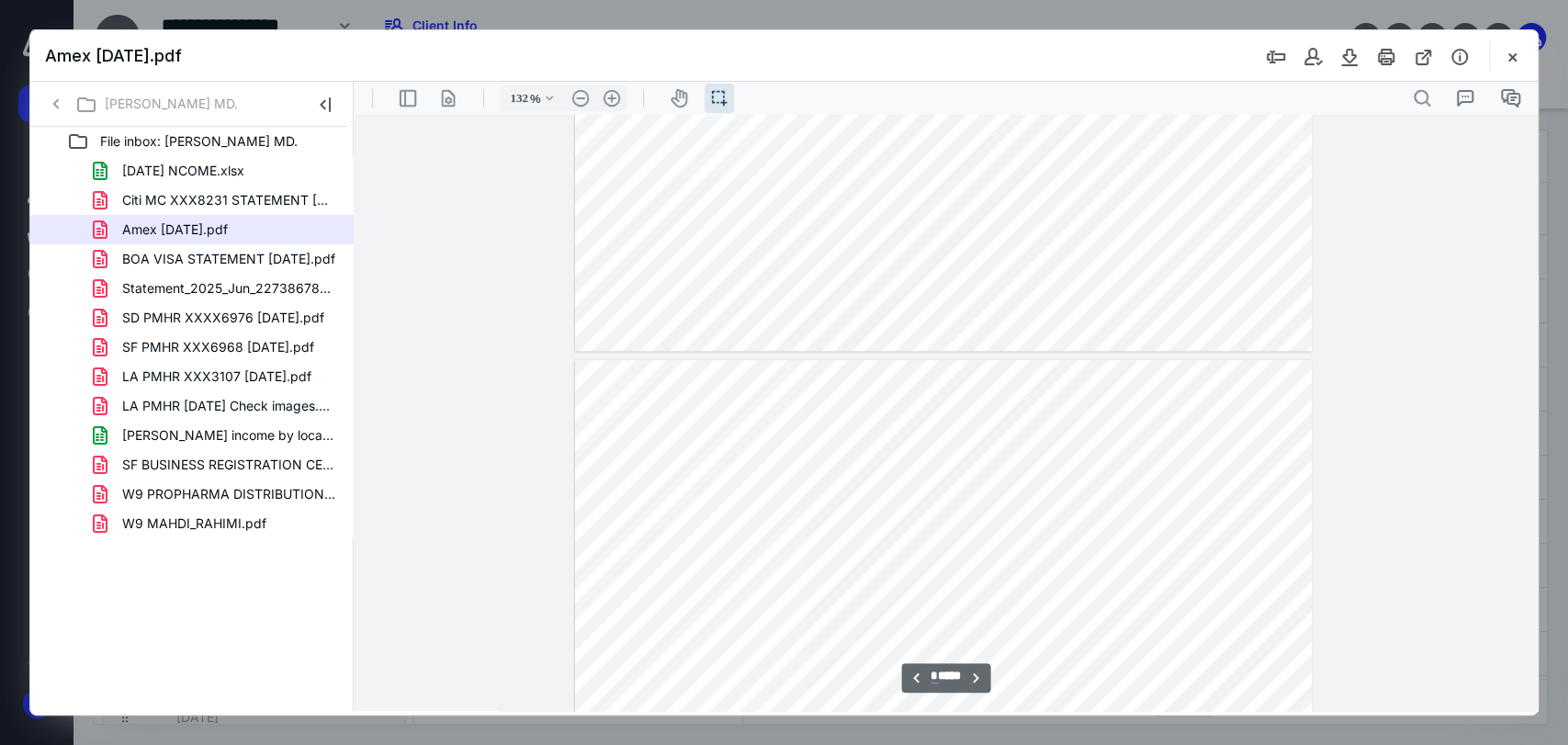 type on "*" 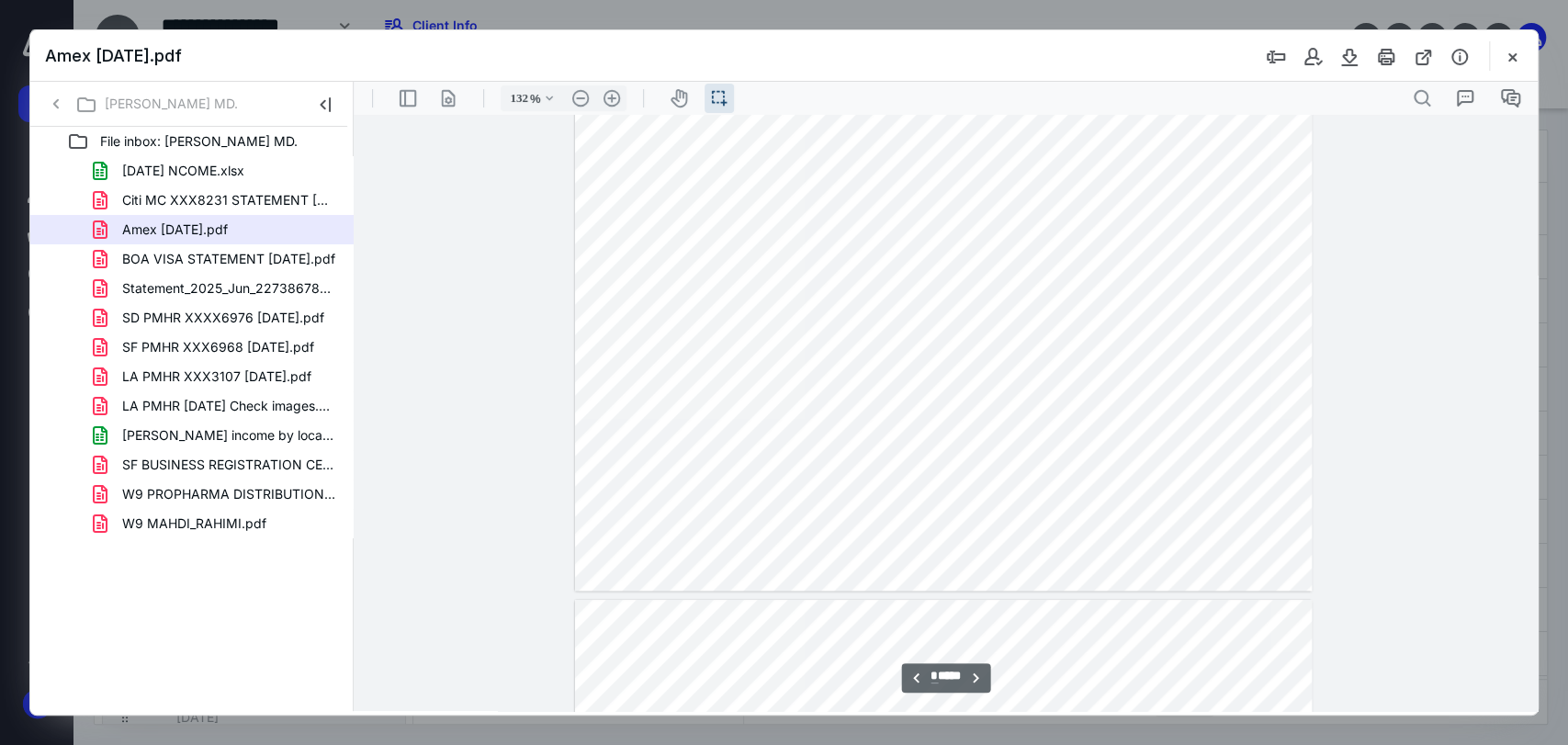 scroll, scrollTop: 5297, scrollLeft: 0, axis: vertical 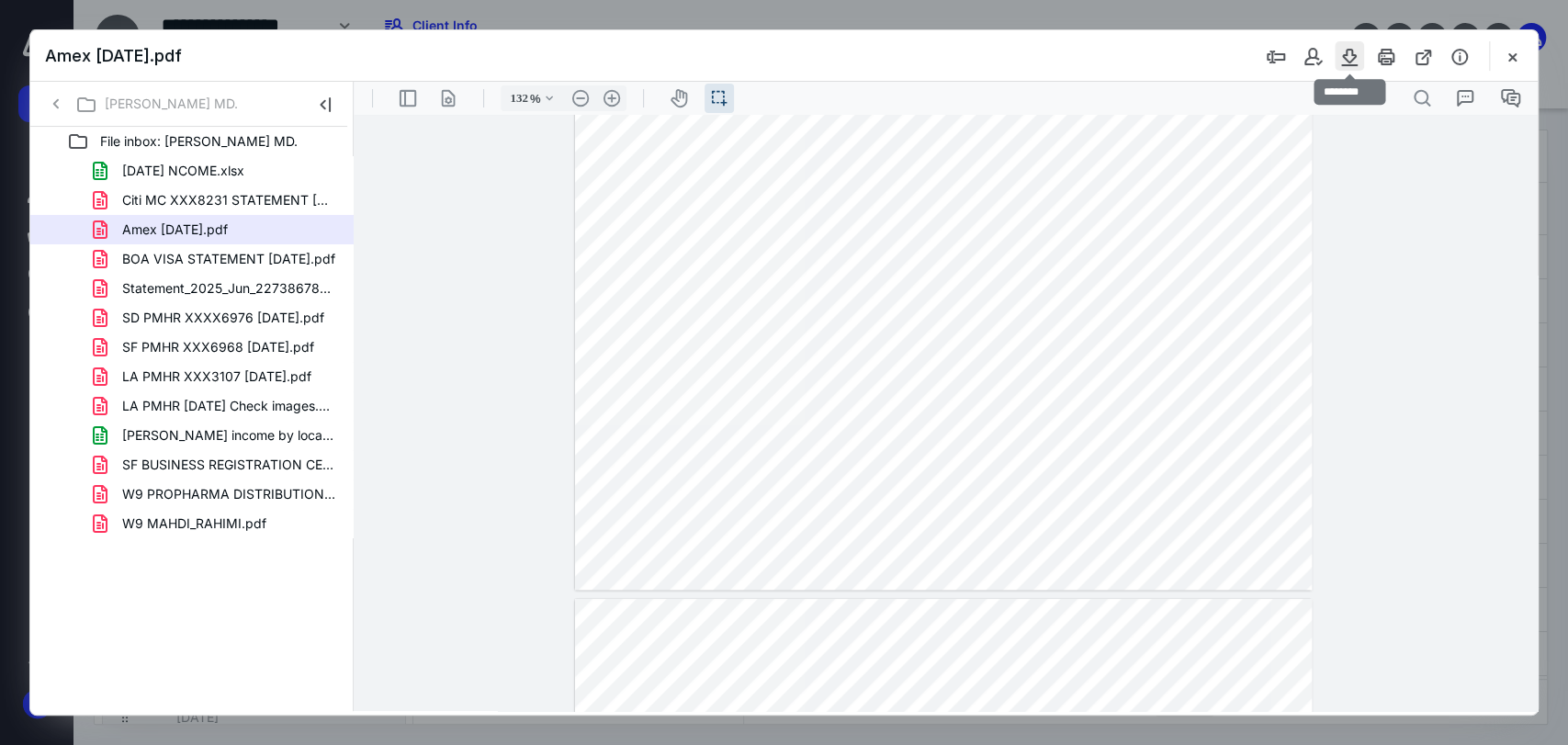 click at bounding box center (1349, 56) 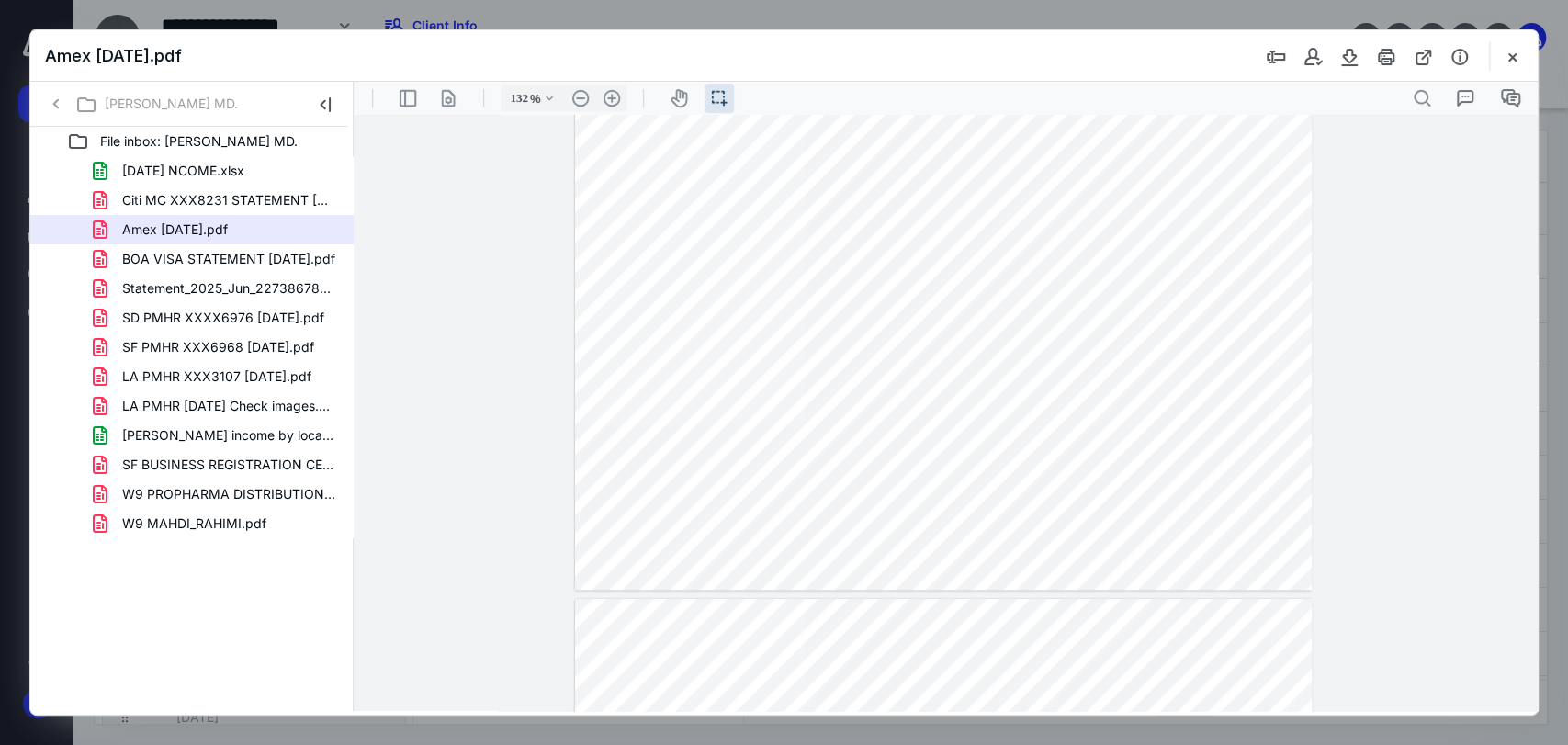 type 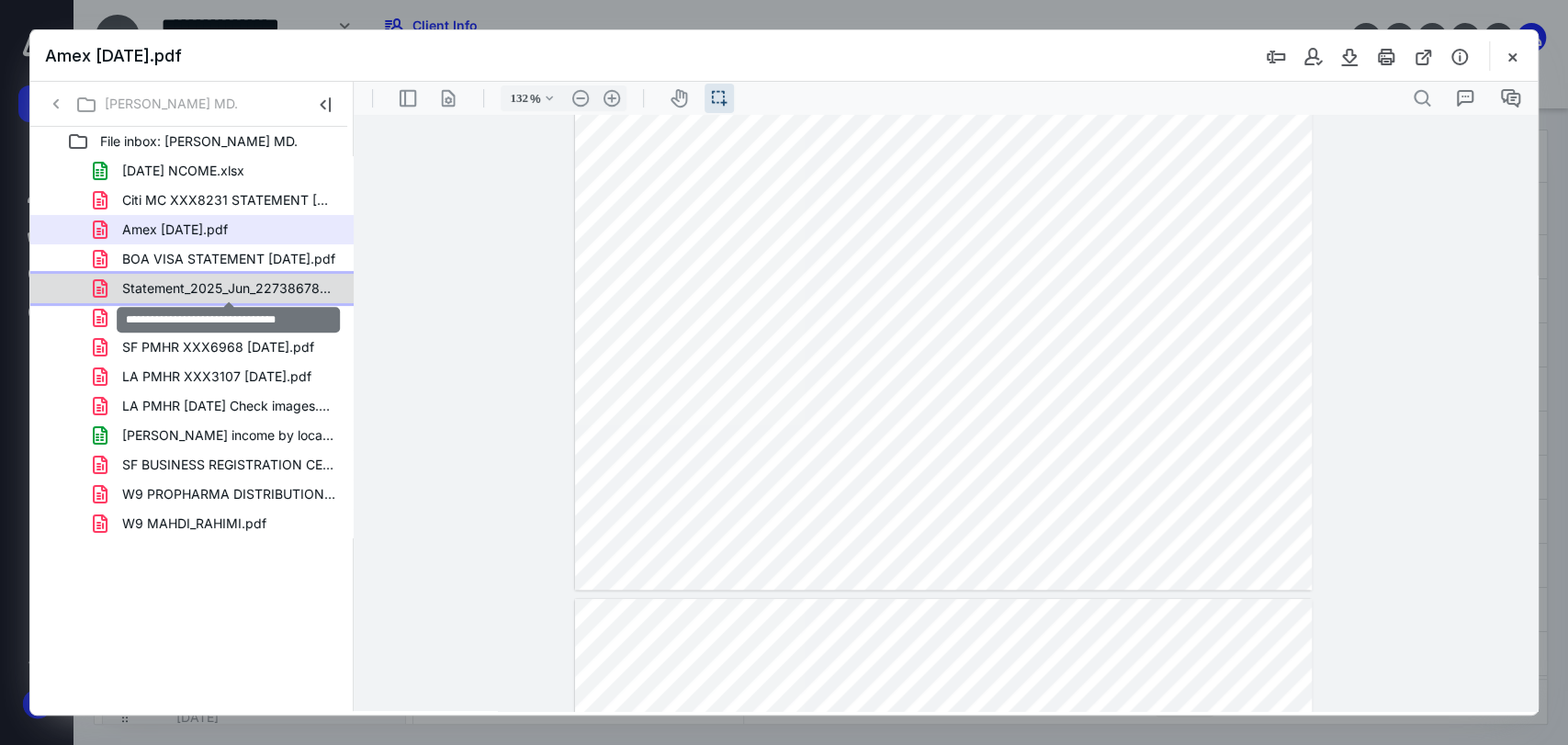click on "Statement_2025_Jun_2273867805.pdf" at bounding box center (229, 288) 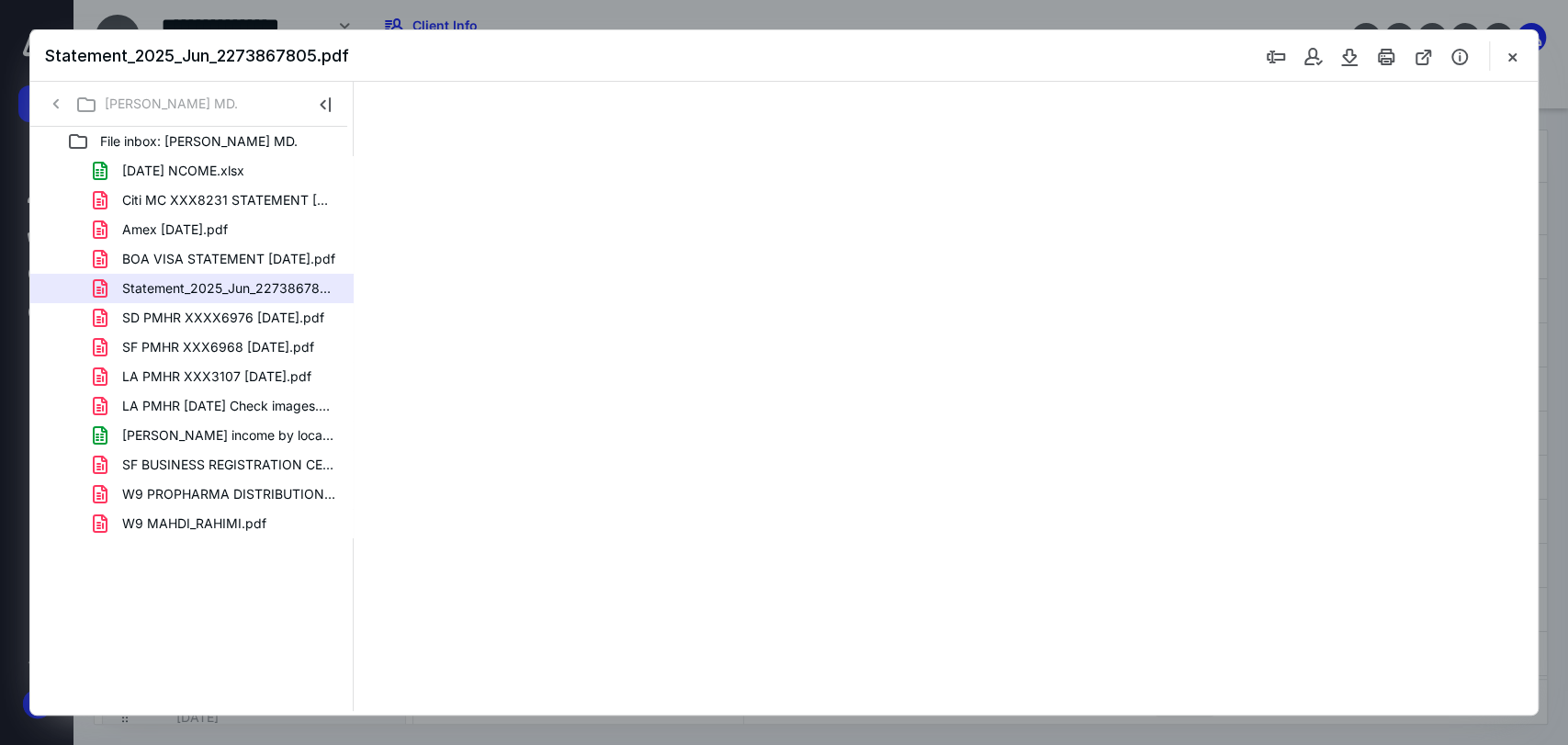 scroll, scrollTop: 0, scrollLeft: 0, axis: both 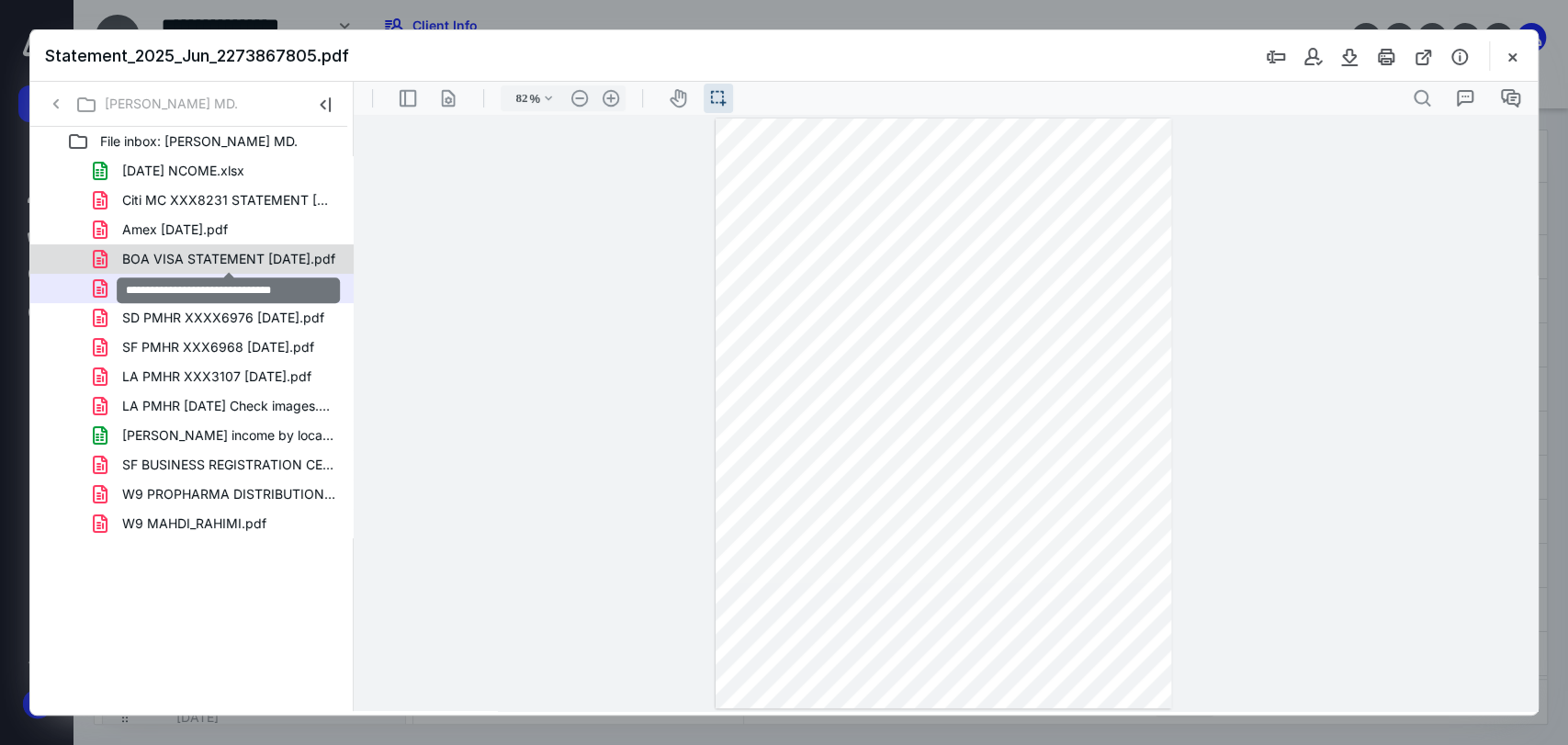 click on "BOA VISA STATEMENT [DATE].pdf" at bounding box center [229, 259] 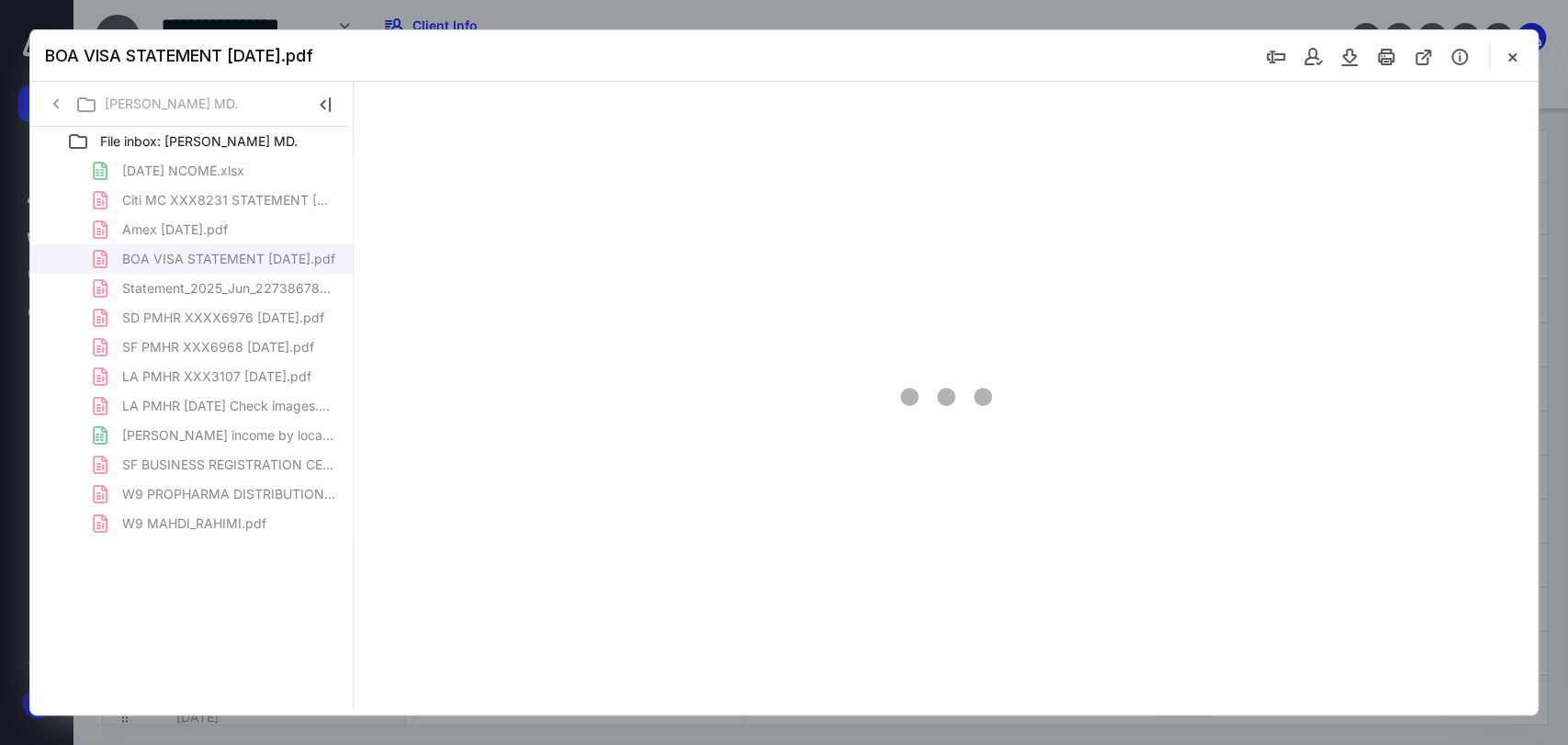 scroll, scrollTop: 36, scrollLeft: 0, axis: vertical 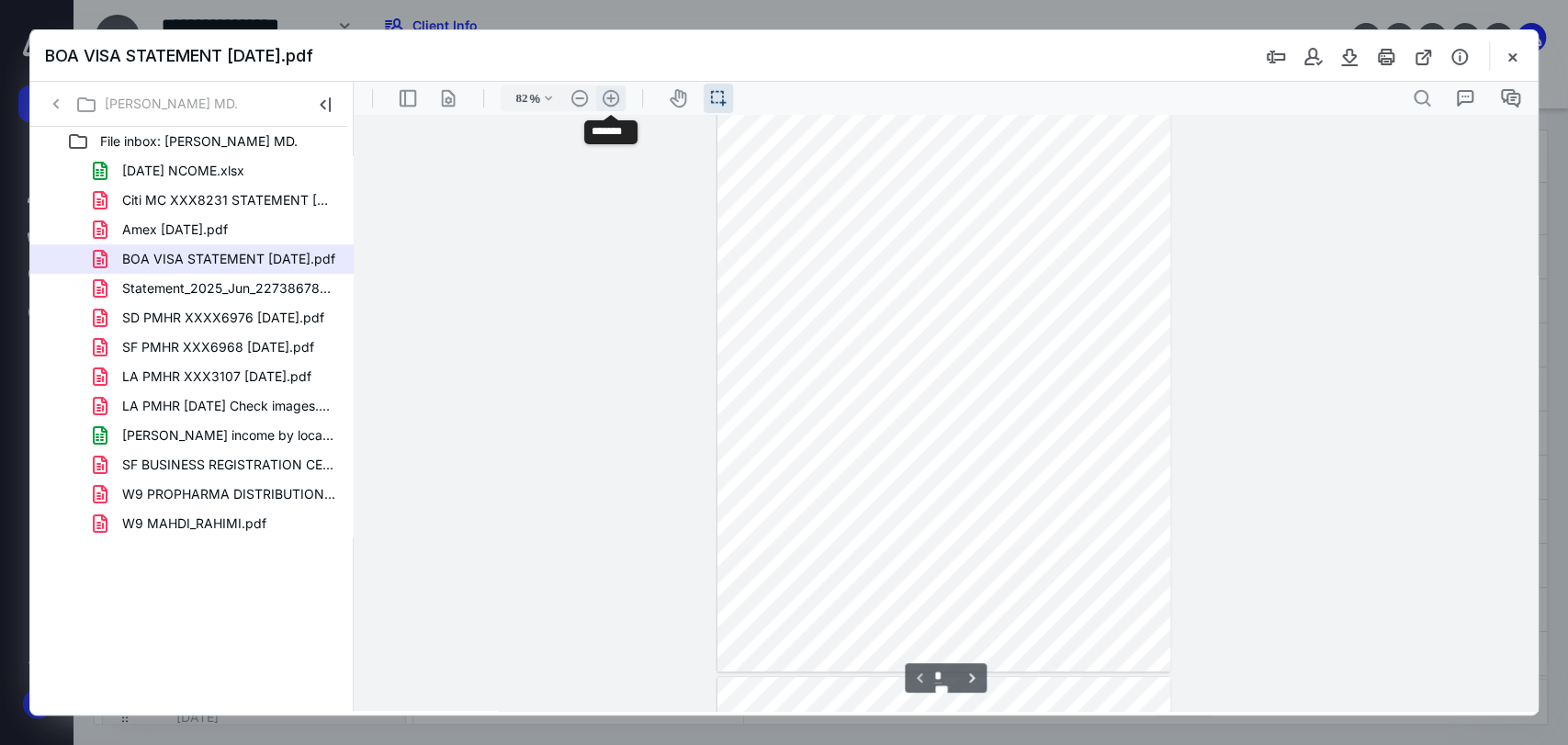 click on ".cls-1{fill:#abb0c4;} icon - header - zoom - in - line" at bounding box center [611, 98] 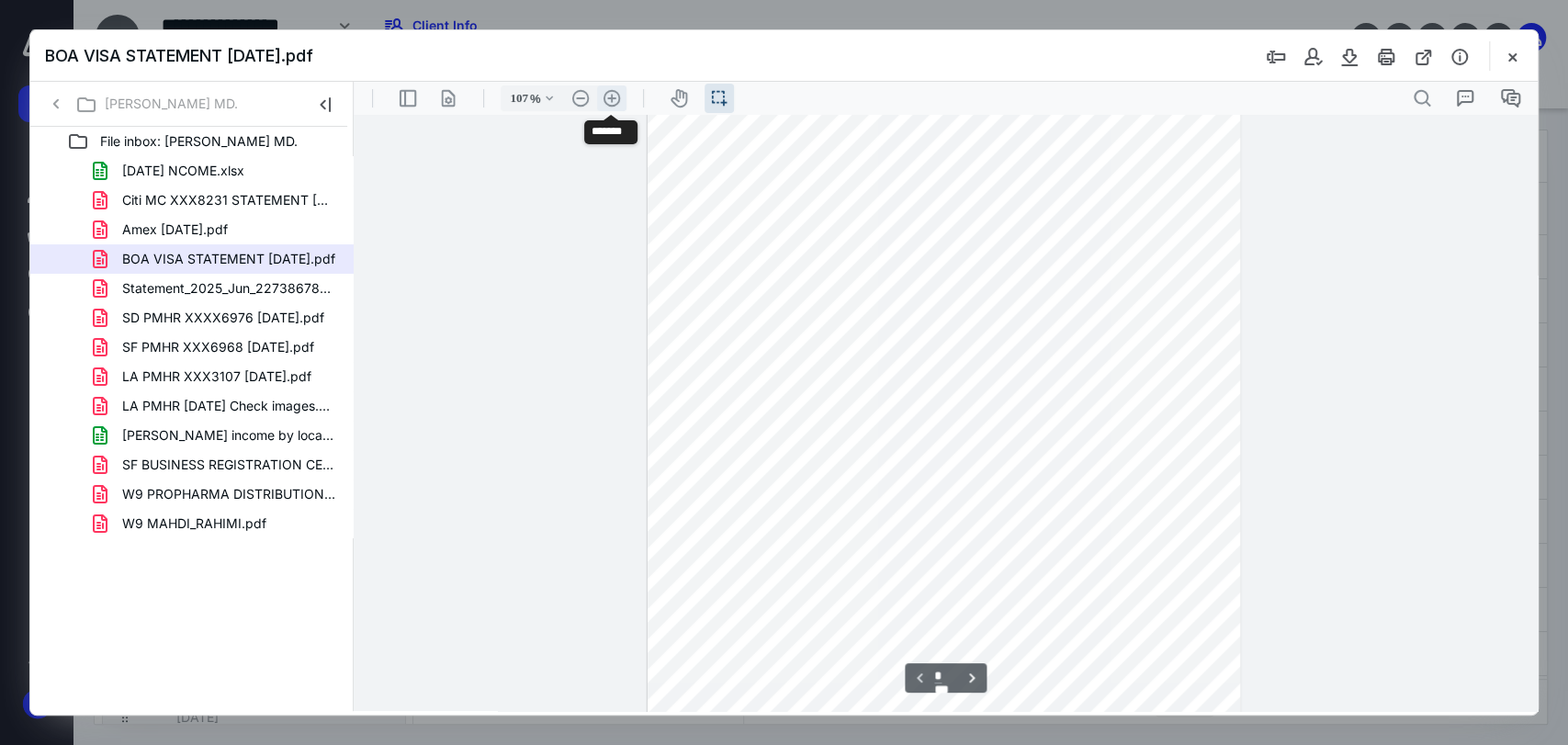 click on ".cls-1{fill:#abb0c4;} icon - header - zoom - in - line" at bounding box center (612, 98) 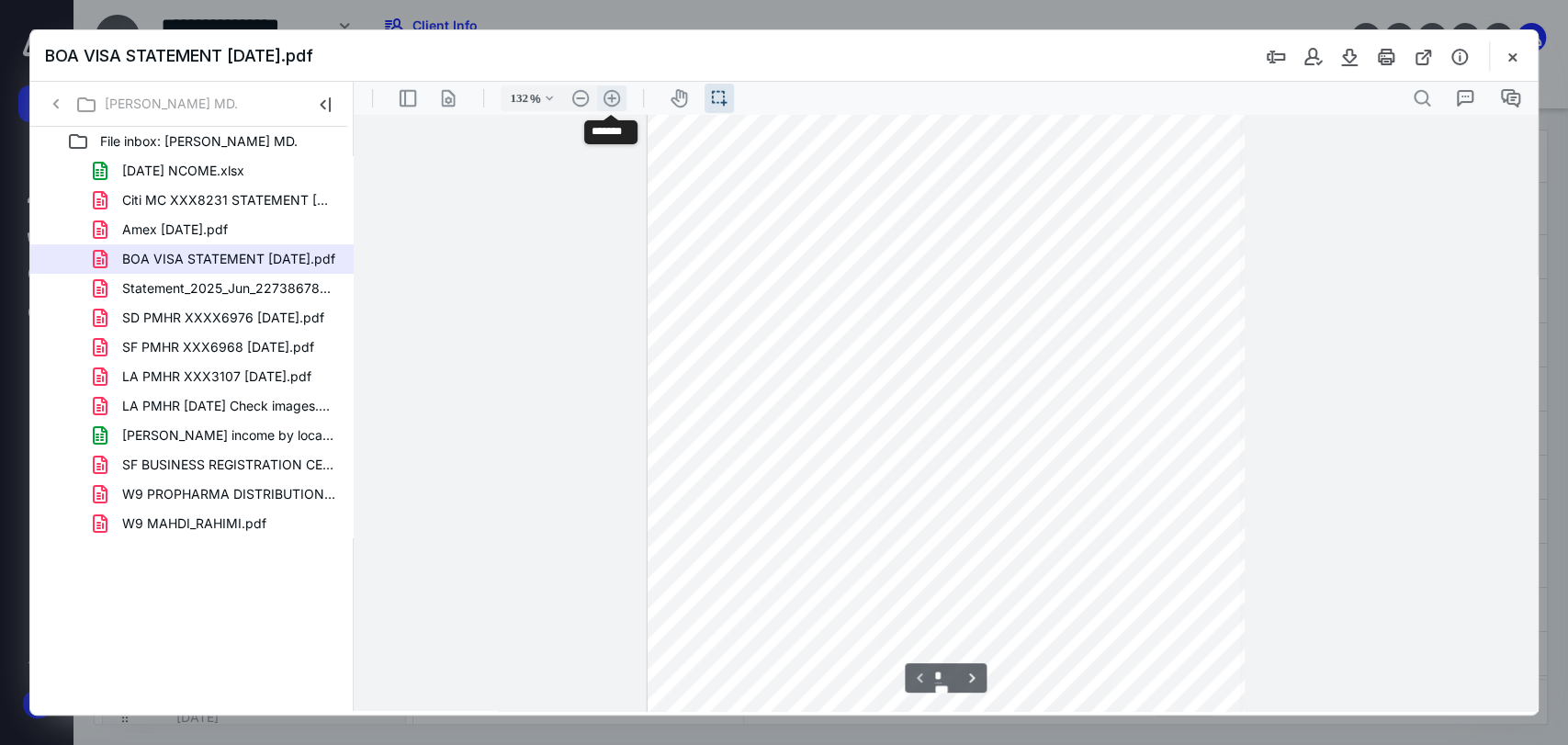 scroll, scrollTop: 231, scrollLeft: 0, axis: vertical 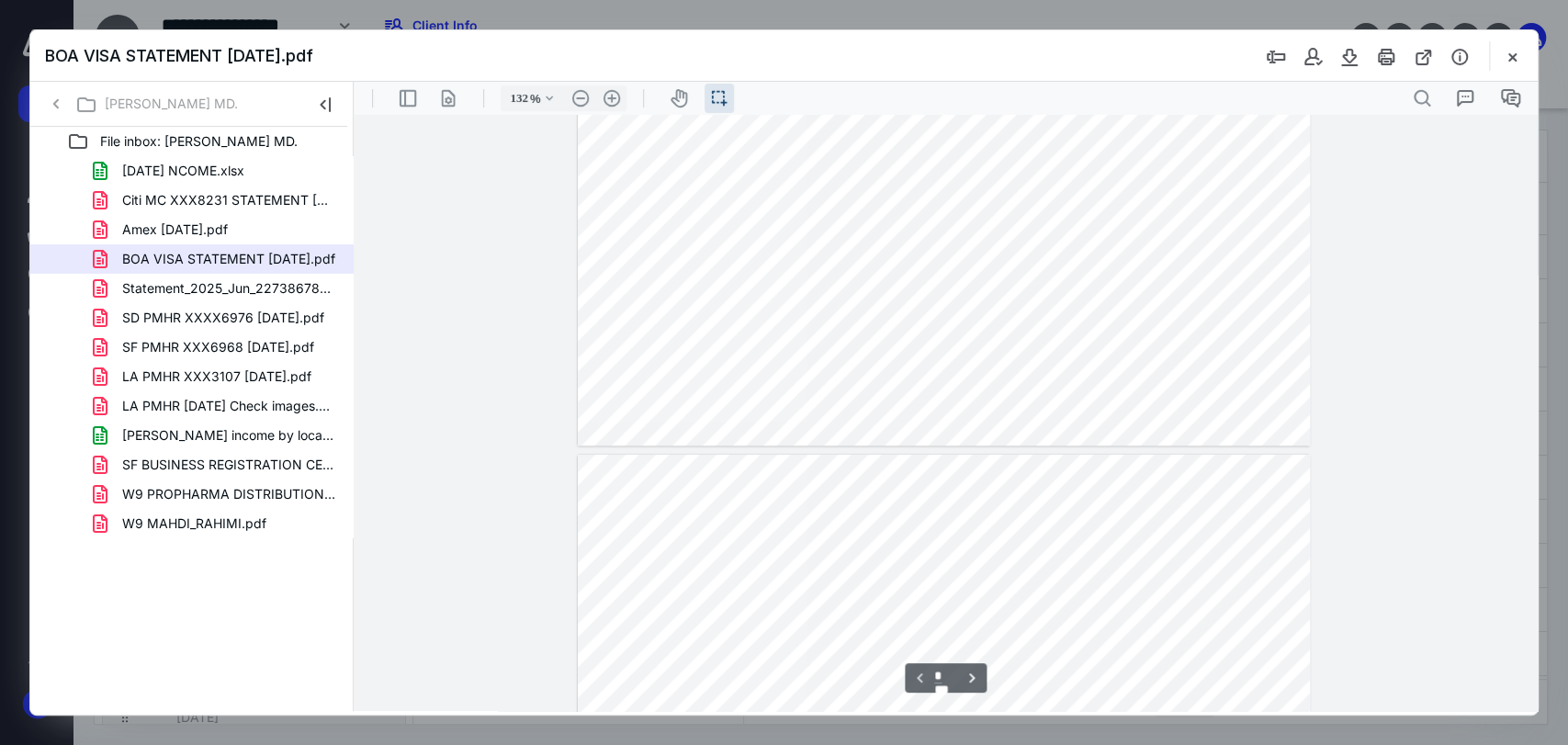 type on "*" 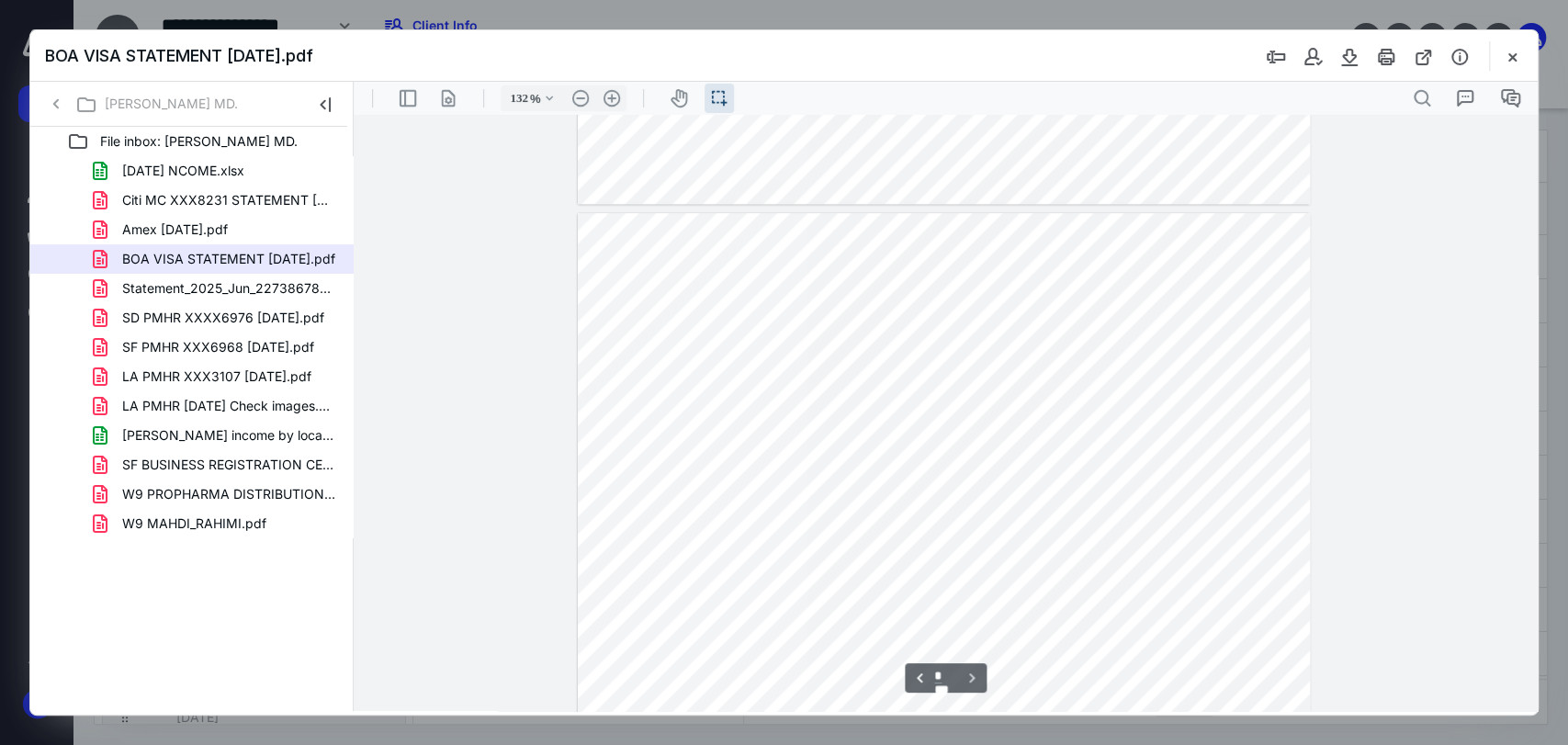 scroll, scrollTop: 873, scrollLeft: 0, axis: vertical 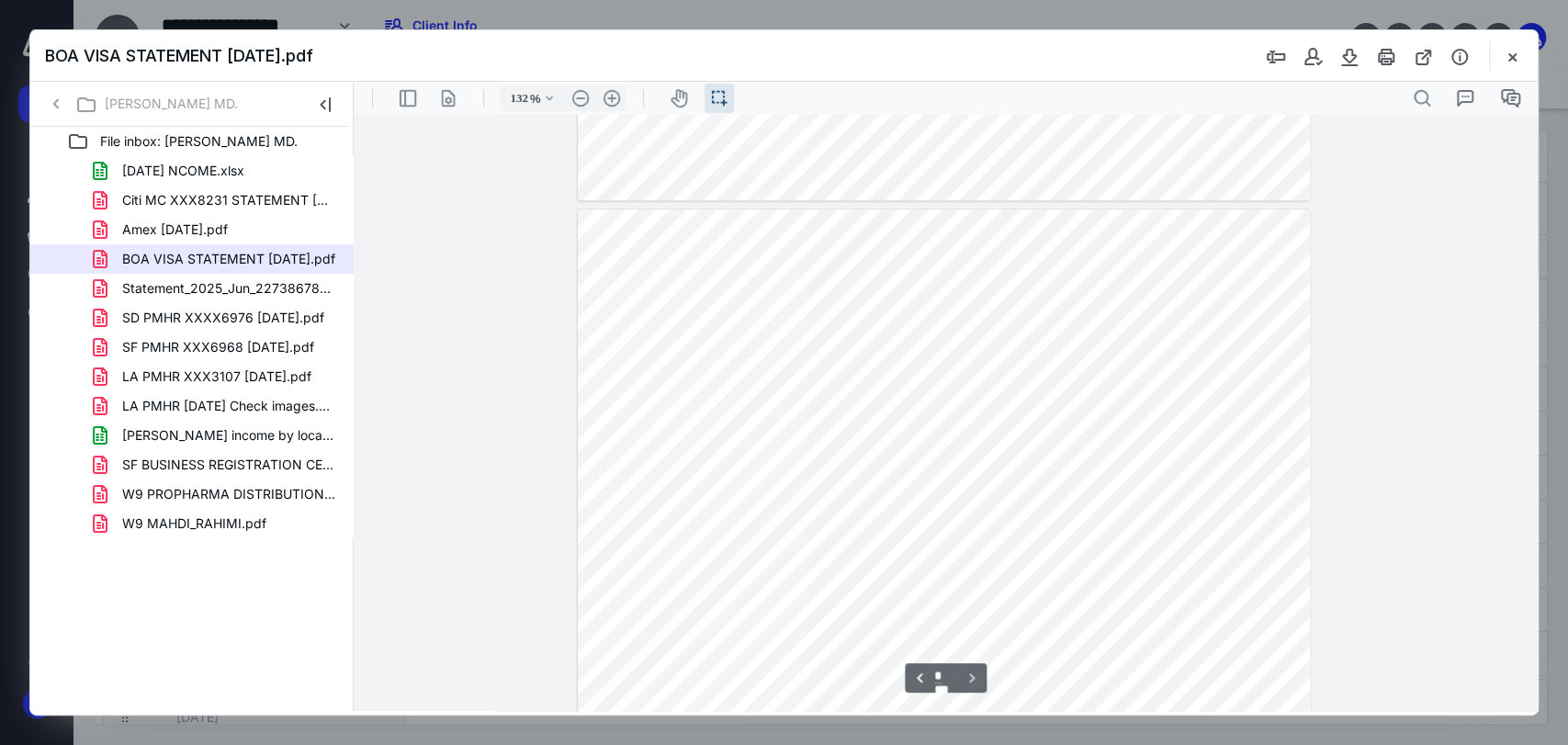 drag, startPoint x: 1532, startPoint y: 422, endPoint x: 1920, endPoint y: 482, distance: 392.61177 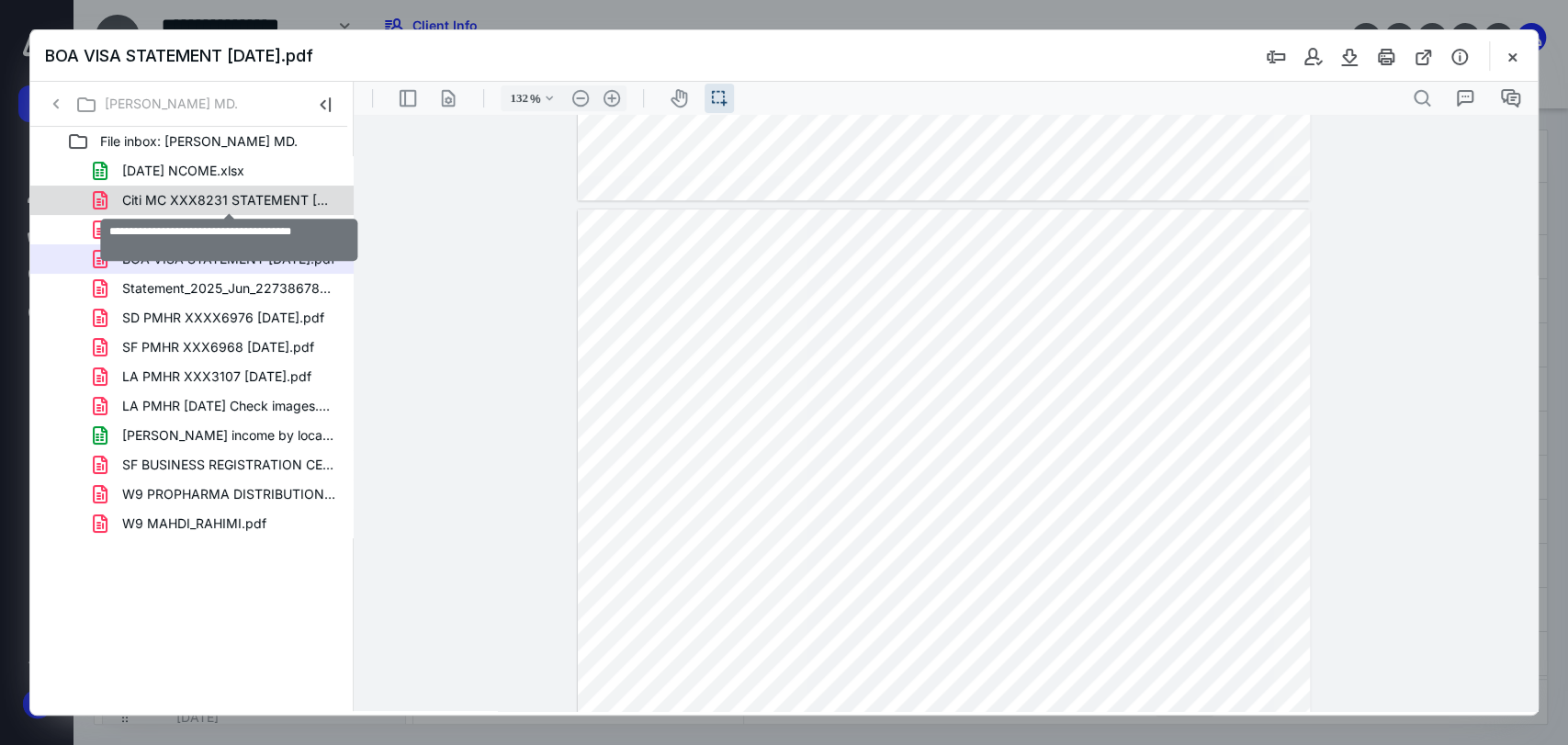 click on "Citi MC XXX8231 STATEMENT [DATE].pdf" at bounding box center (229, 200) 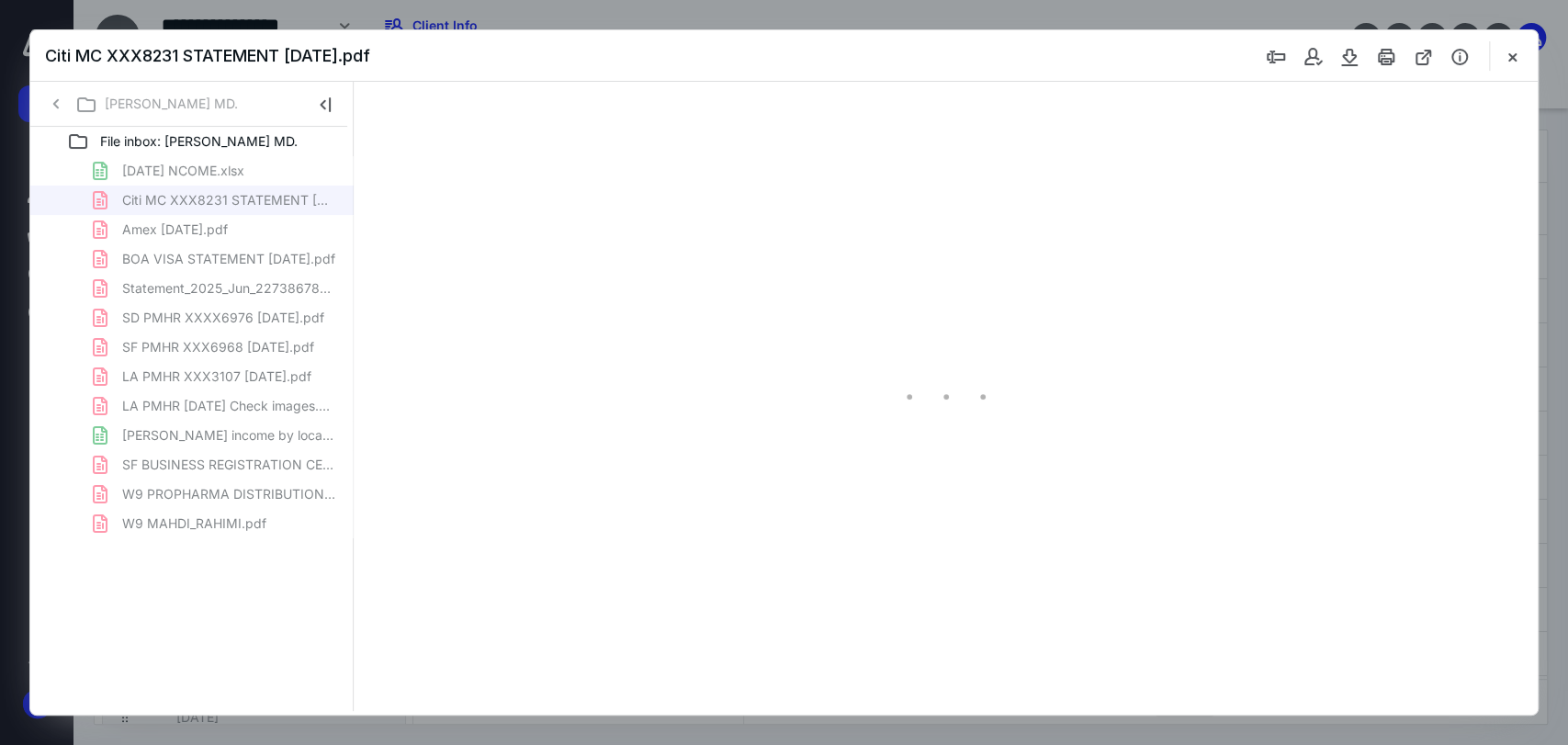 type on "82" 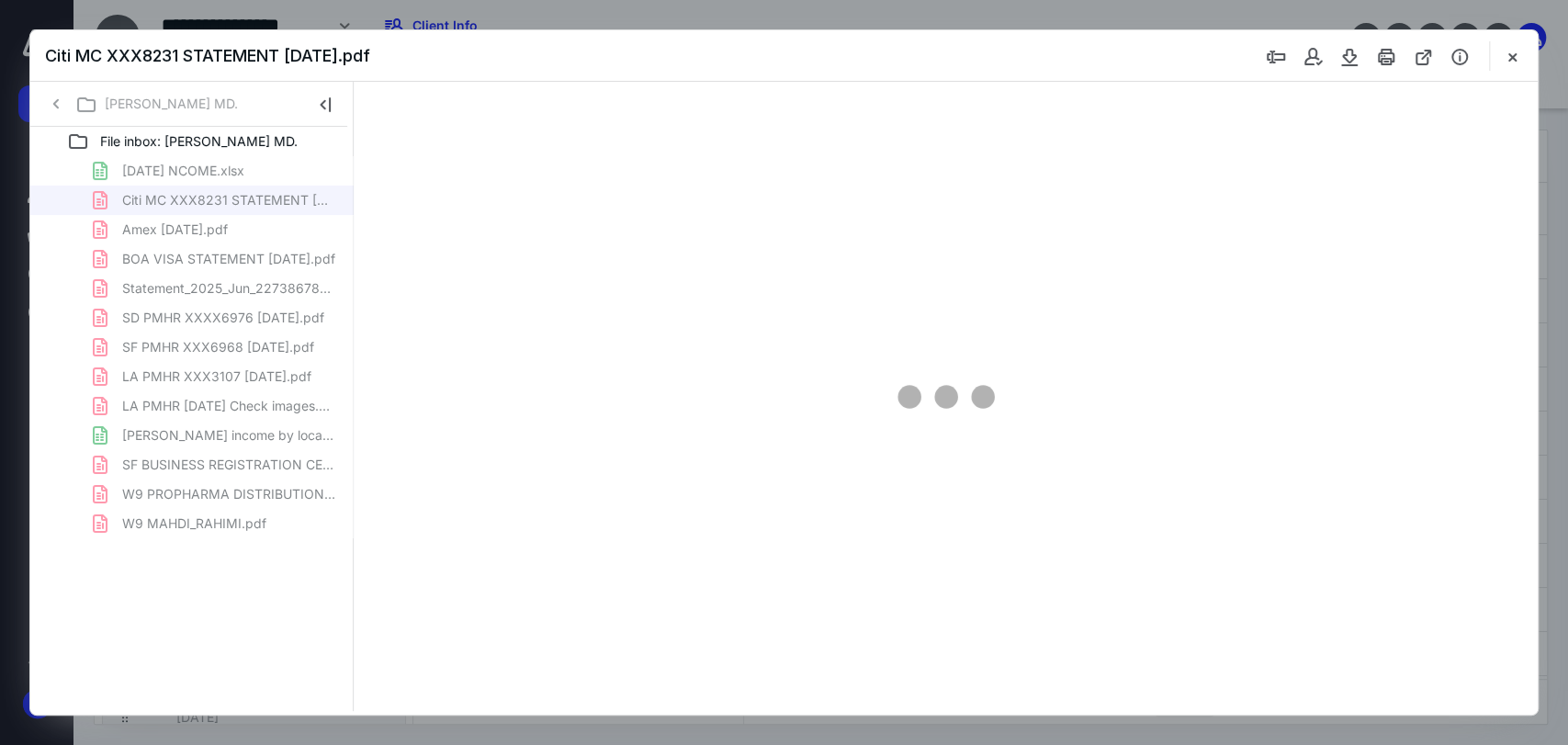 scroll, scrollTop: 36, scrollLeft: 0, axis: vertical 